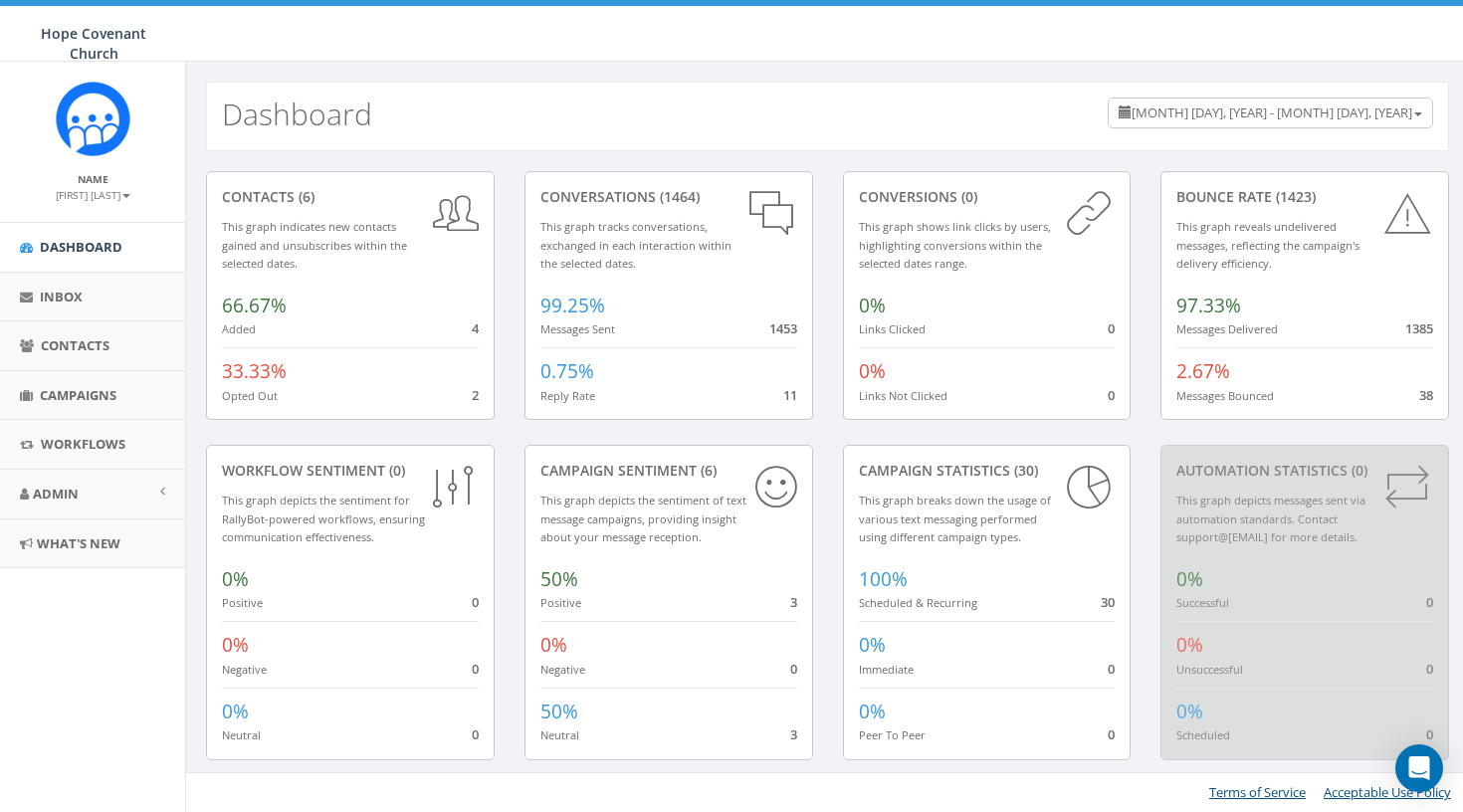 scroll, scrollTop: 0, scrollLeft: 0, axis: both 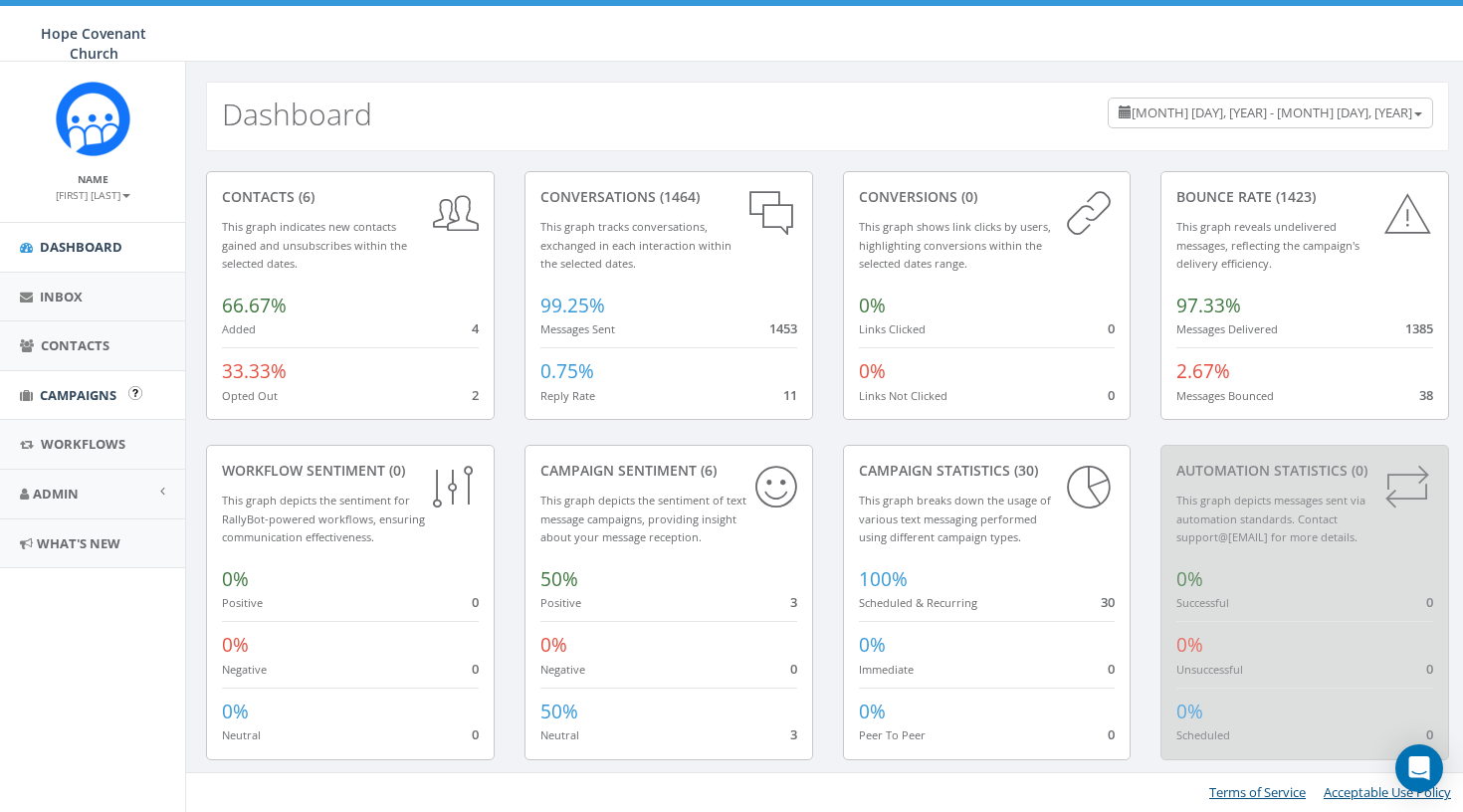 click on "Campaigns" at bounding box center (78, 395) 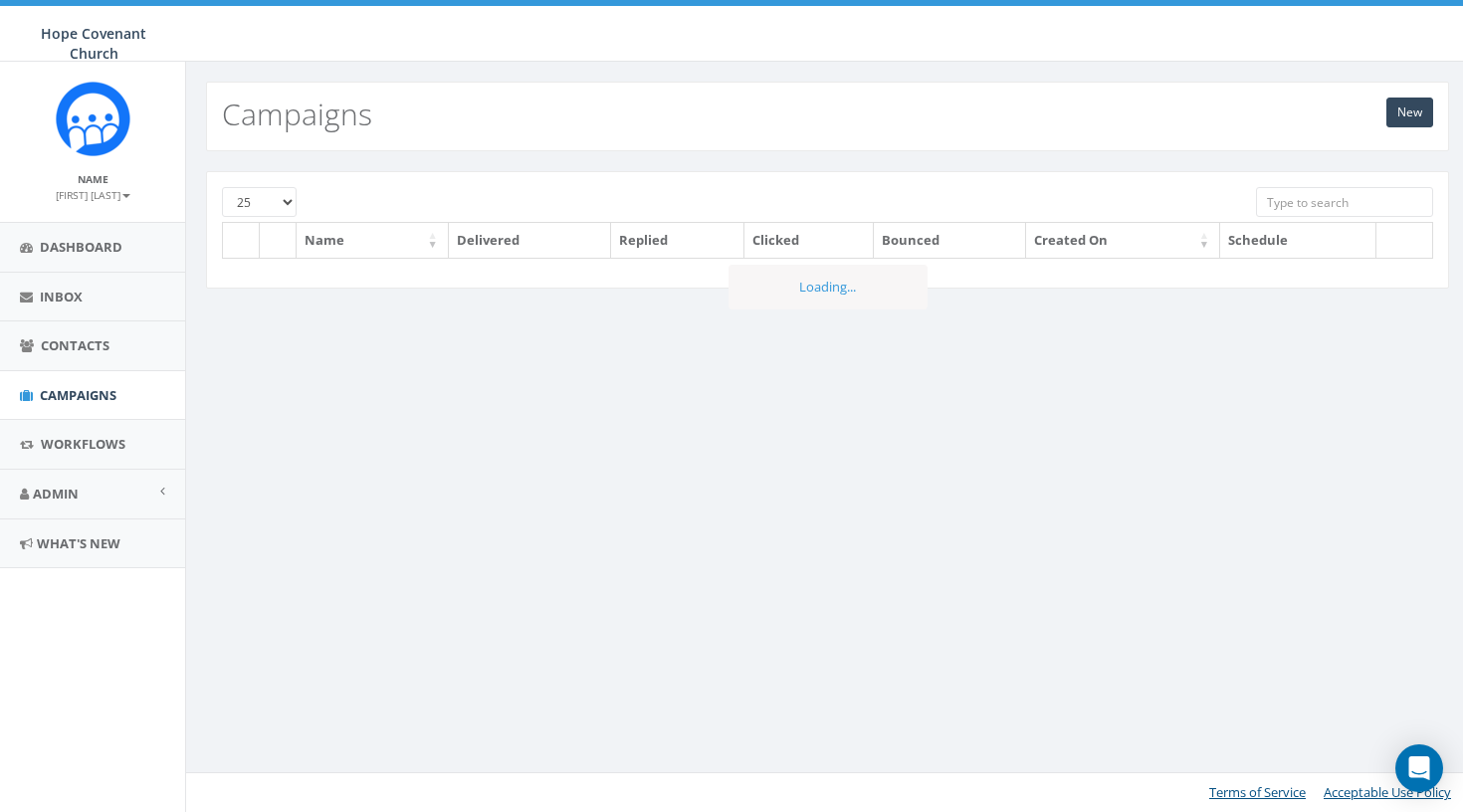 scroll, scrollTop: 0, scrollLeft: 0, axis: both 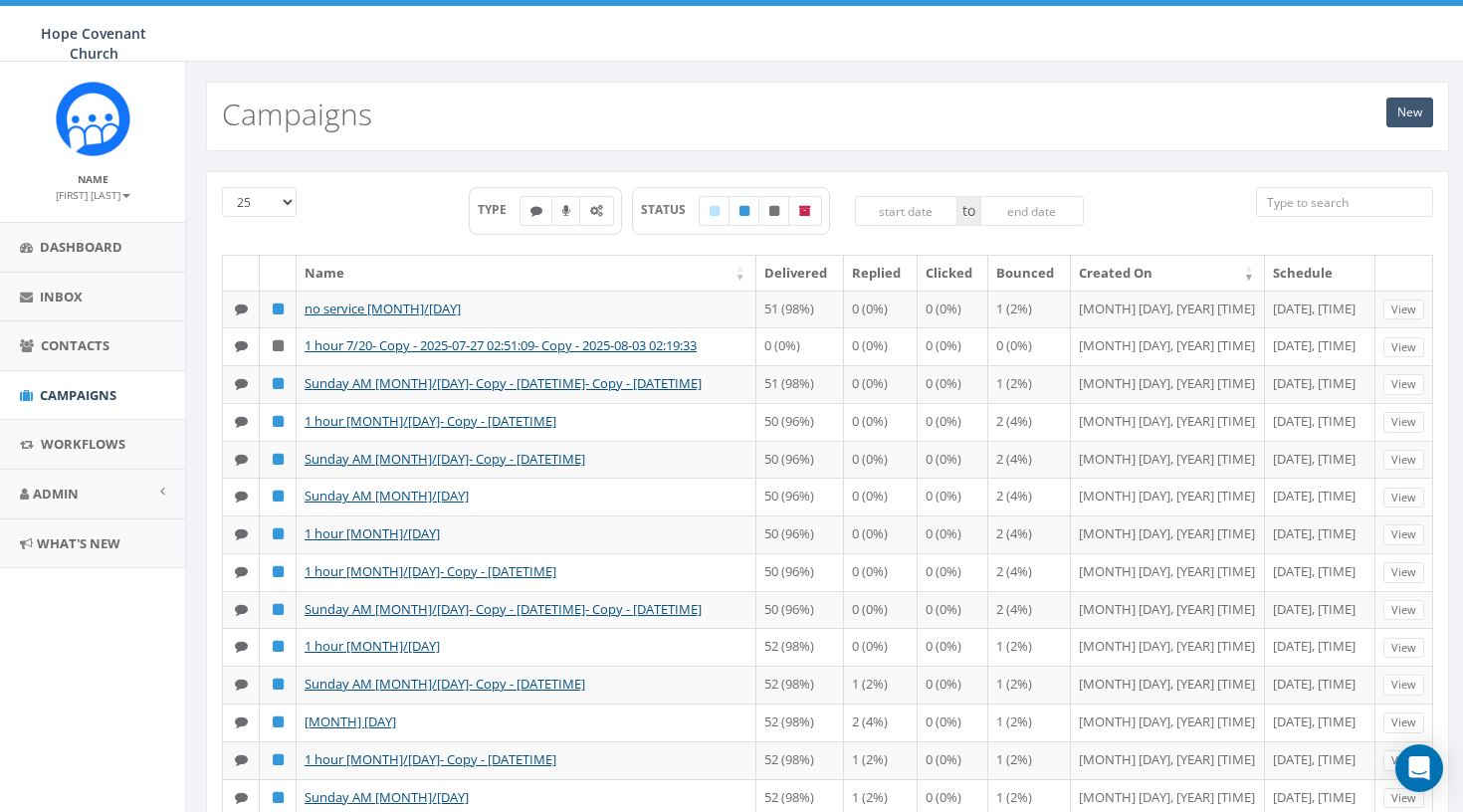 click on "New" at bounding box center (1409, 112) 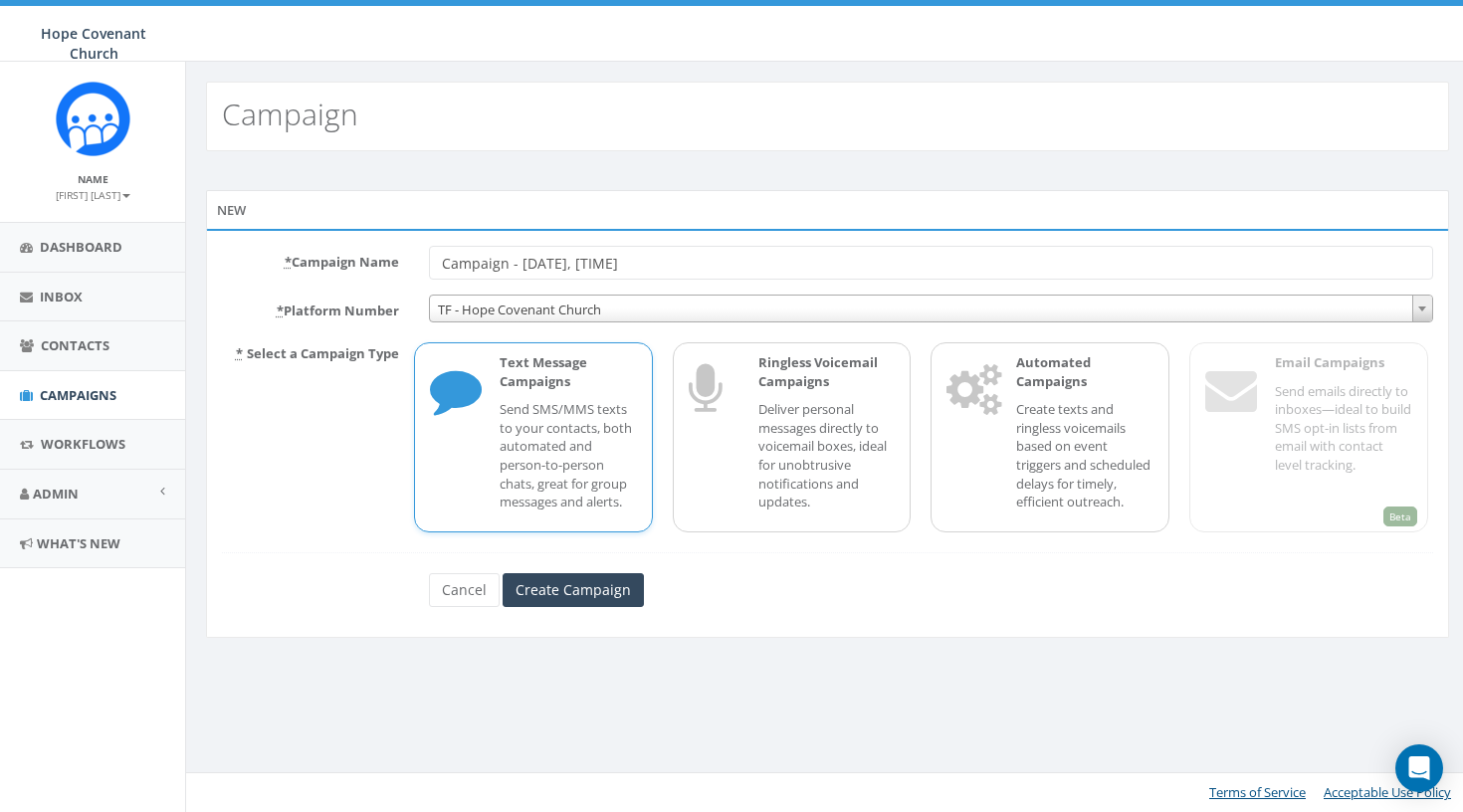 scroll, scrollTop: 0, scrollLeft: 0, axis: both 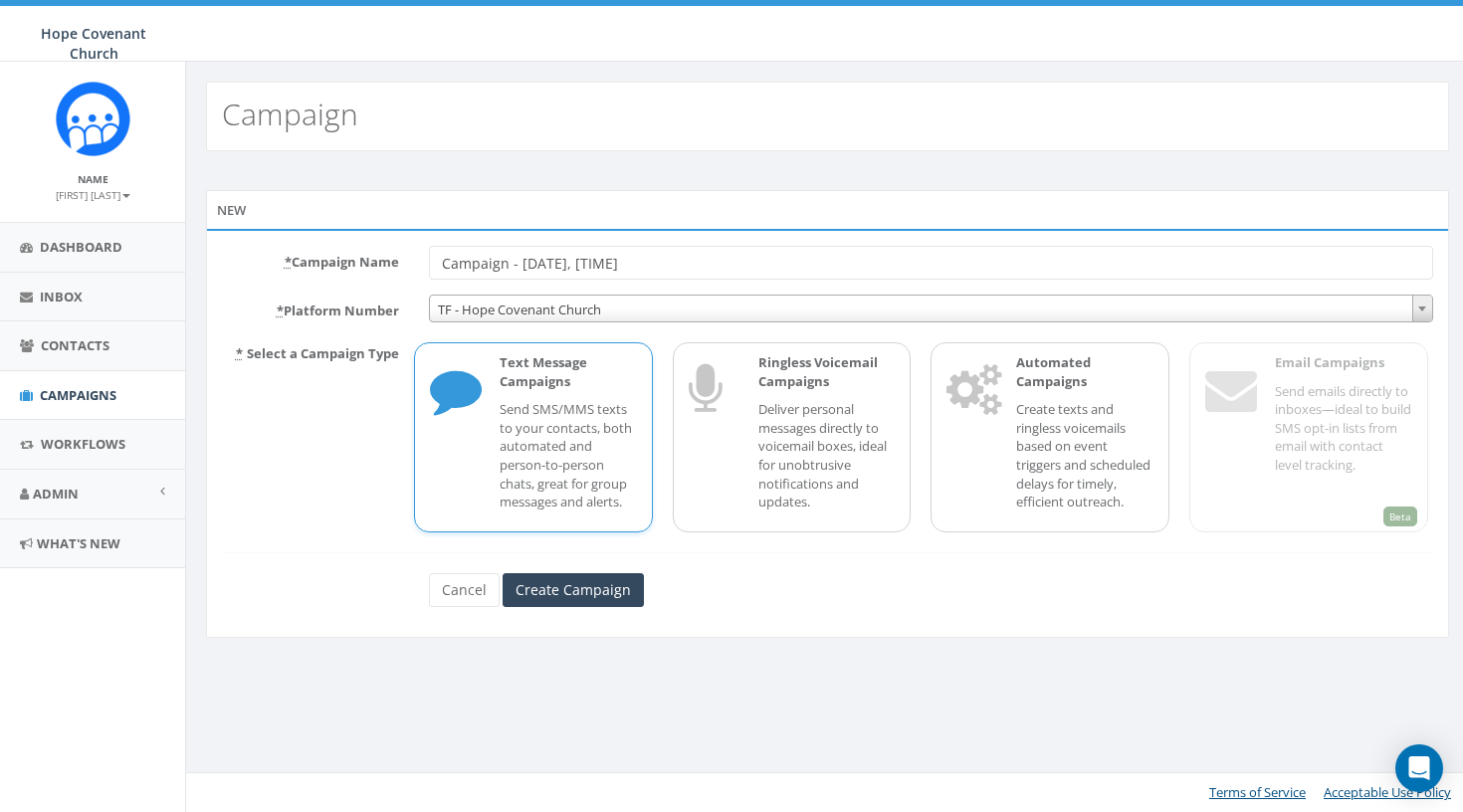 click on "Campaign - 08/06/2025, 19:31:06" at bounding box center (931, 263) 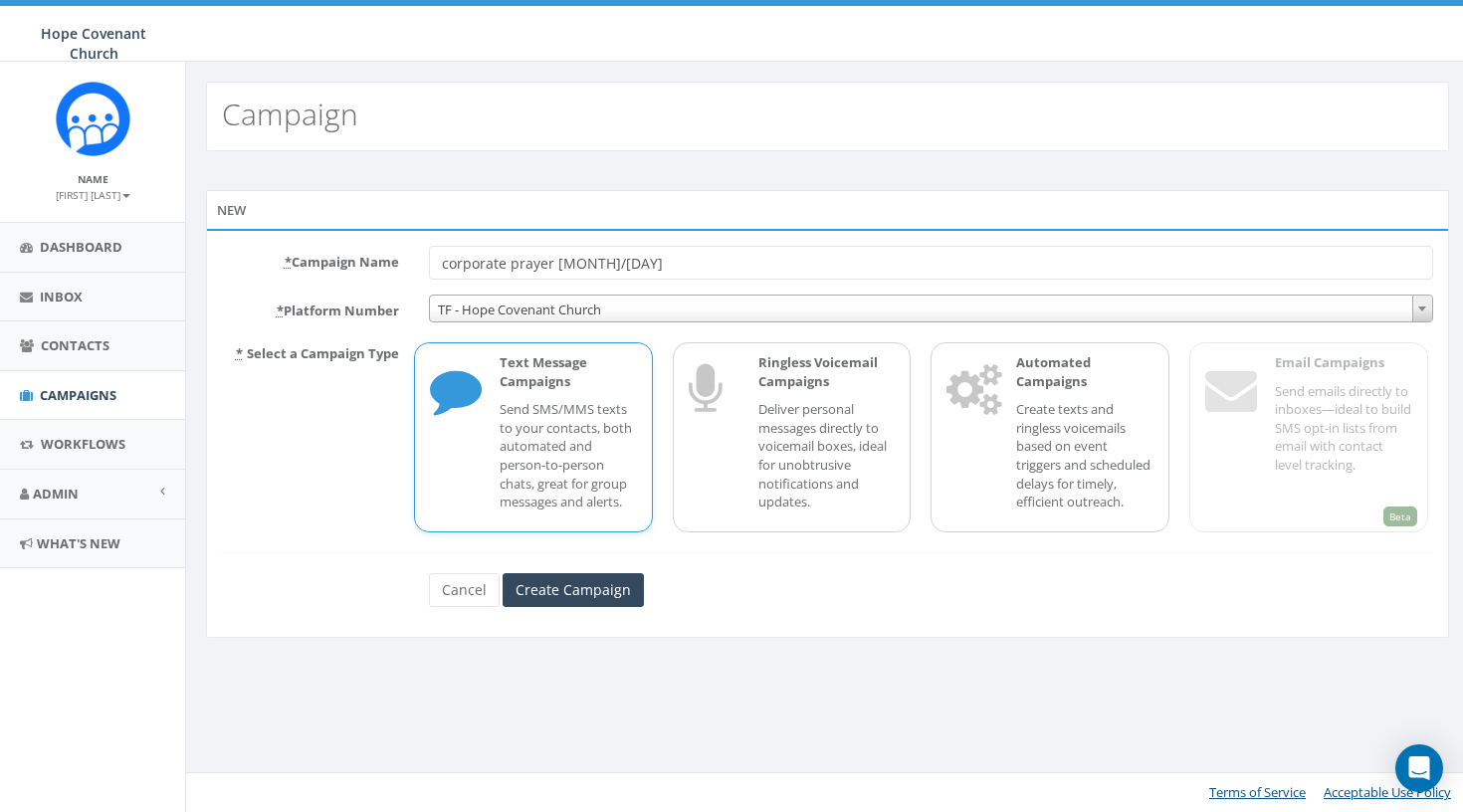 type on "corporate prayer 8/7" 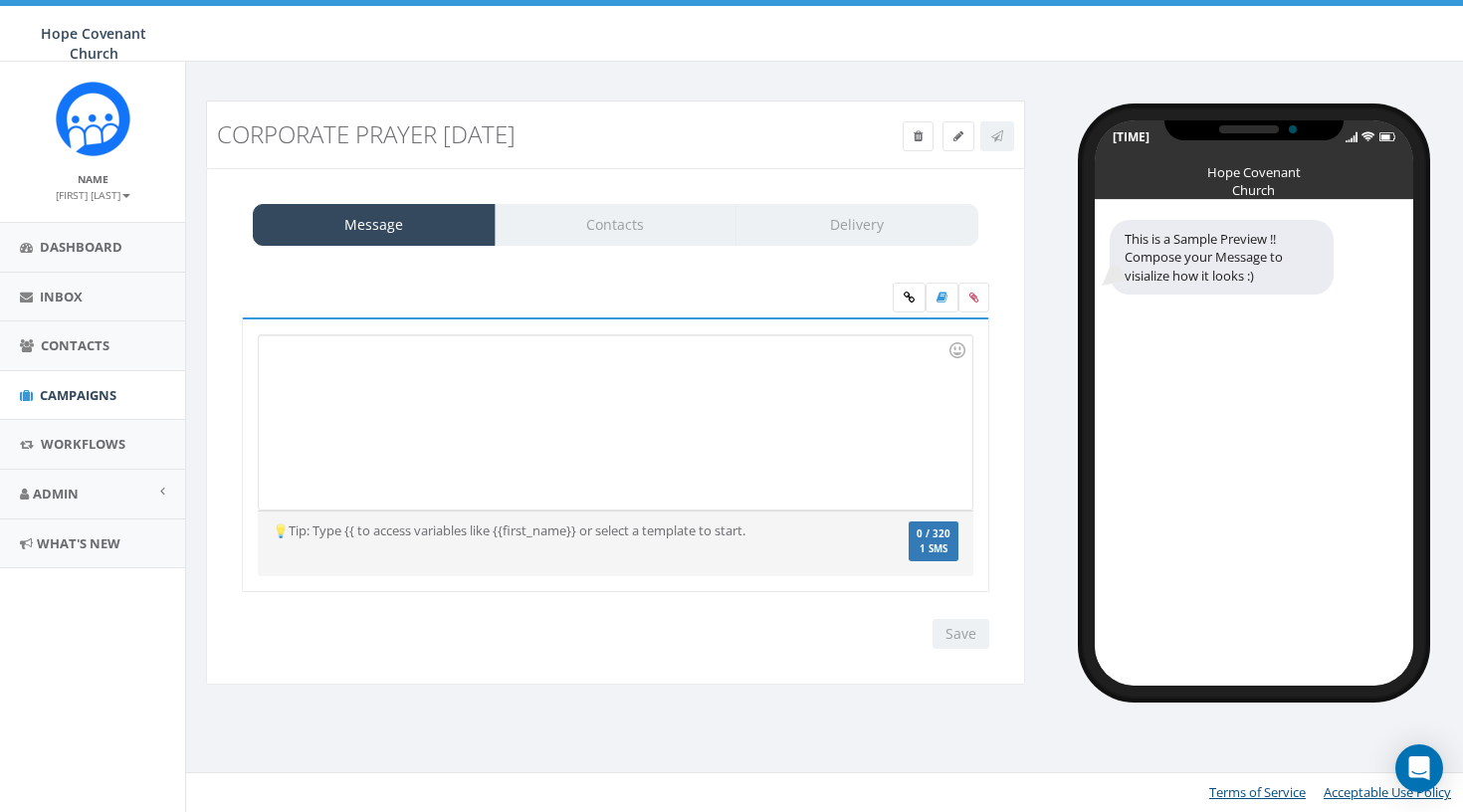 scroll, scrollTop: 0, scrollLeft: 0, axis: both 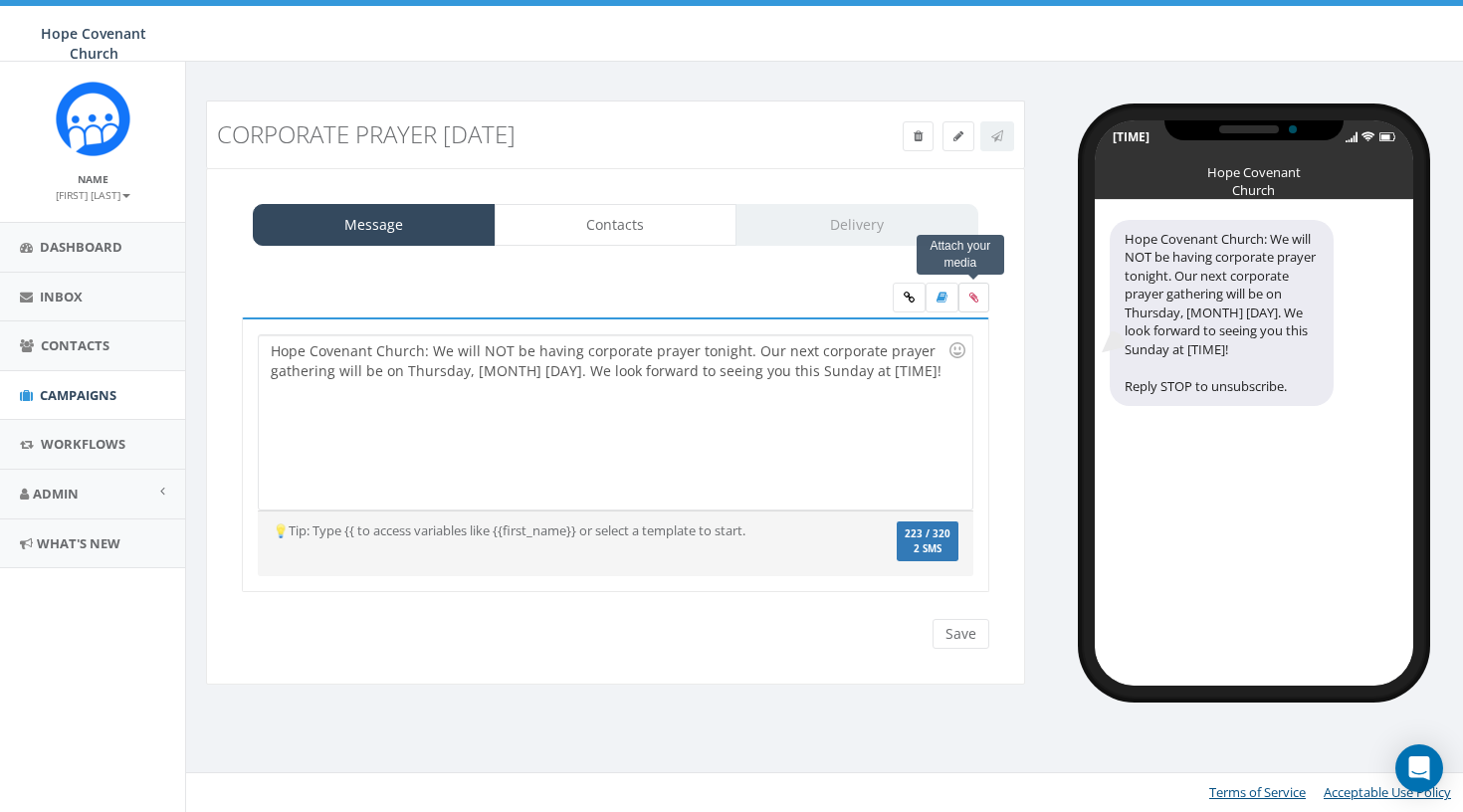click at bounding box center (973, 298) 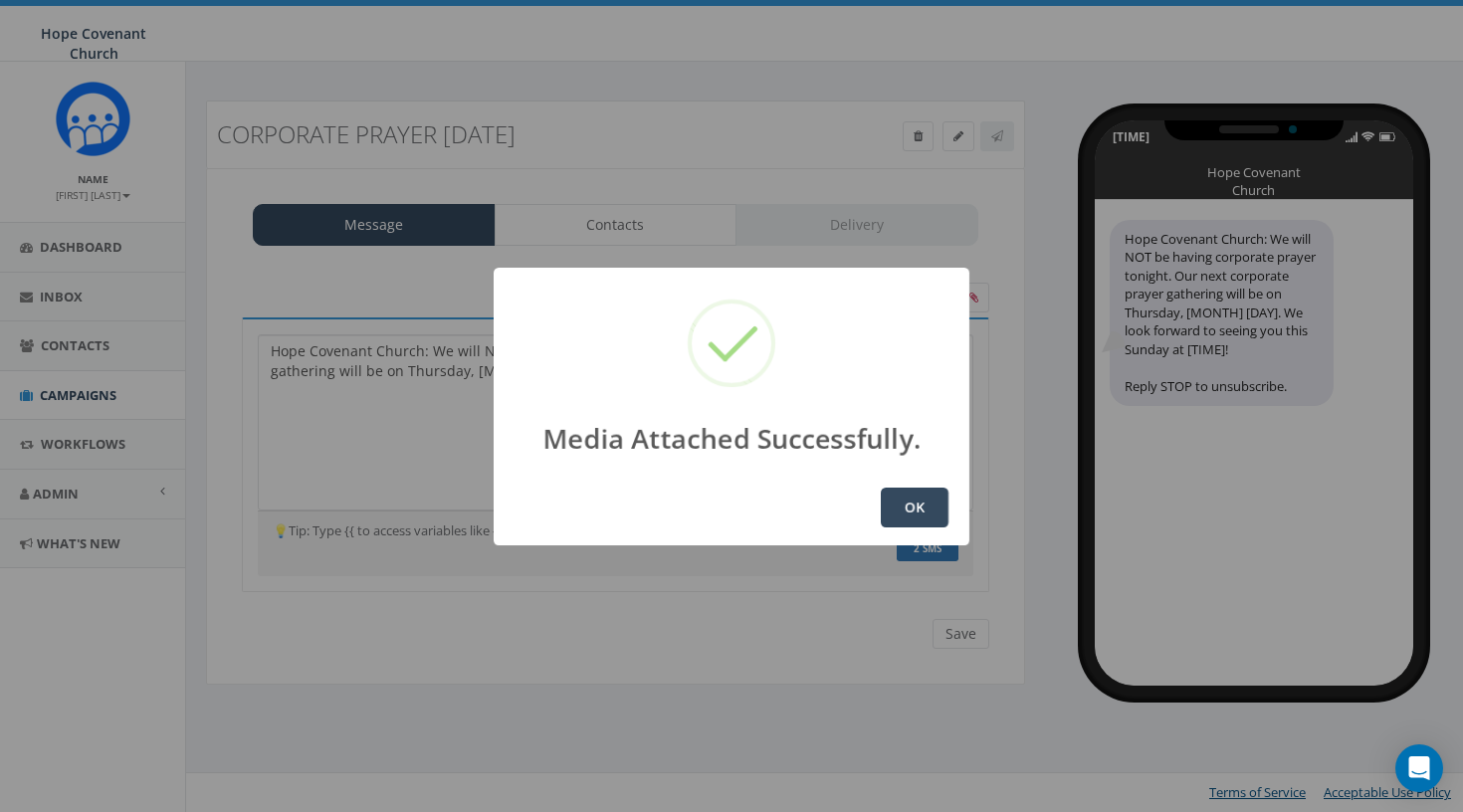 click on "OK" at bounding box center (915, 508) 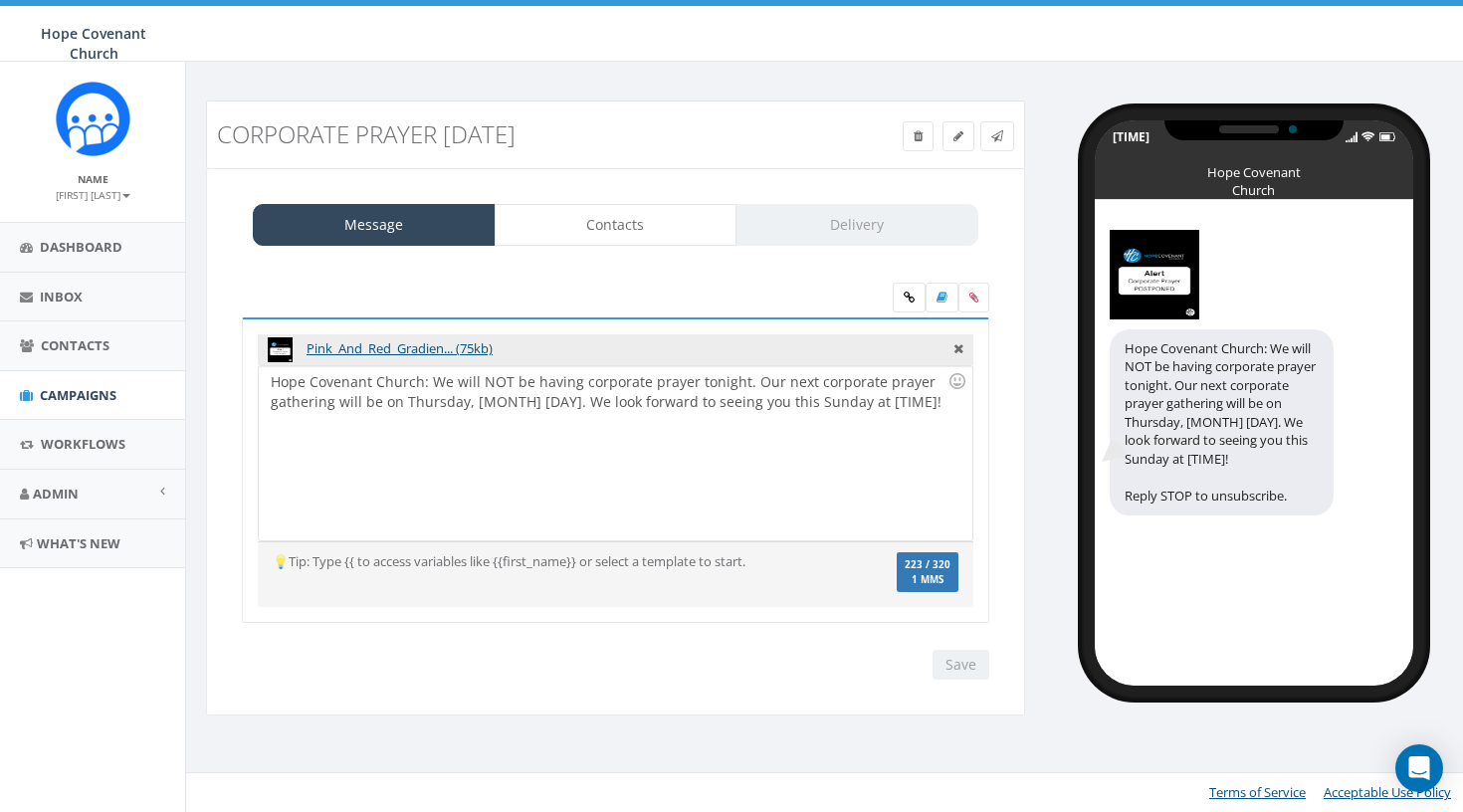 scroll, scrollTop: 0, scrollLeft: 0, axis: both 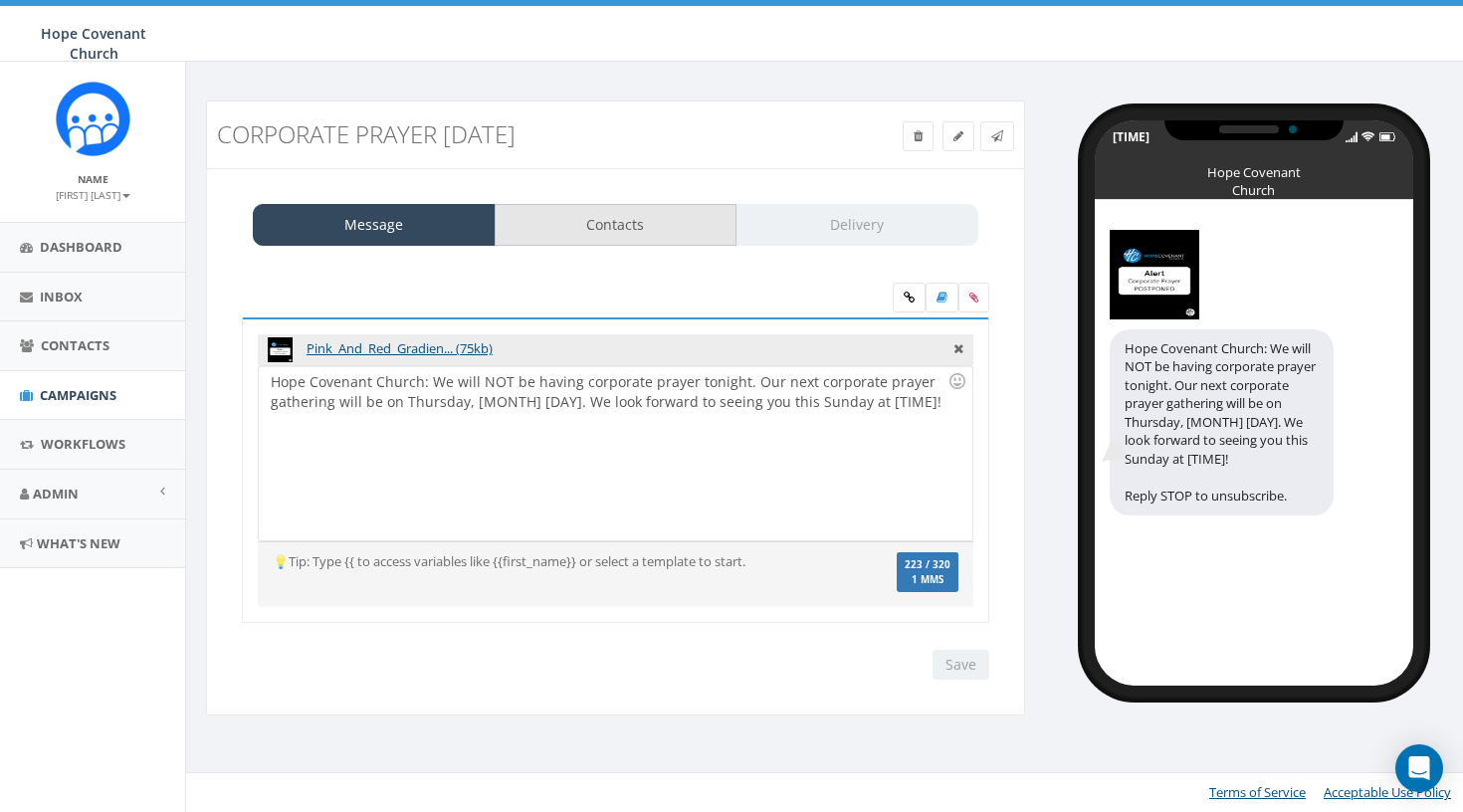 click on "Contacts" at bounding box center [616, 225] 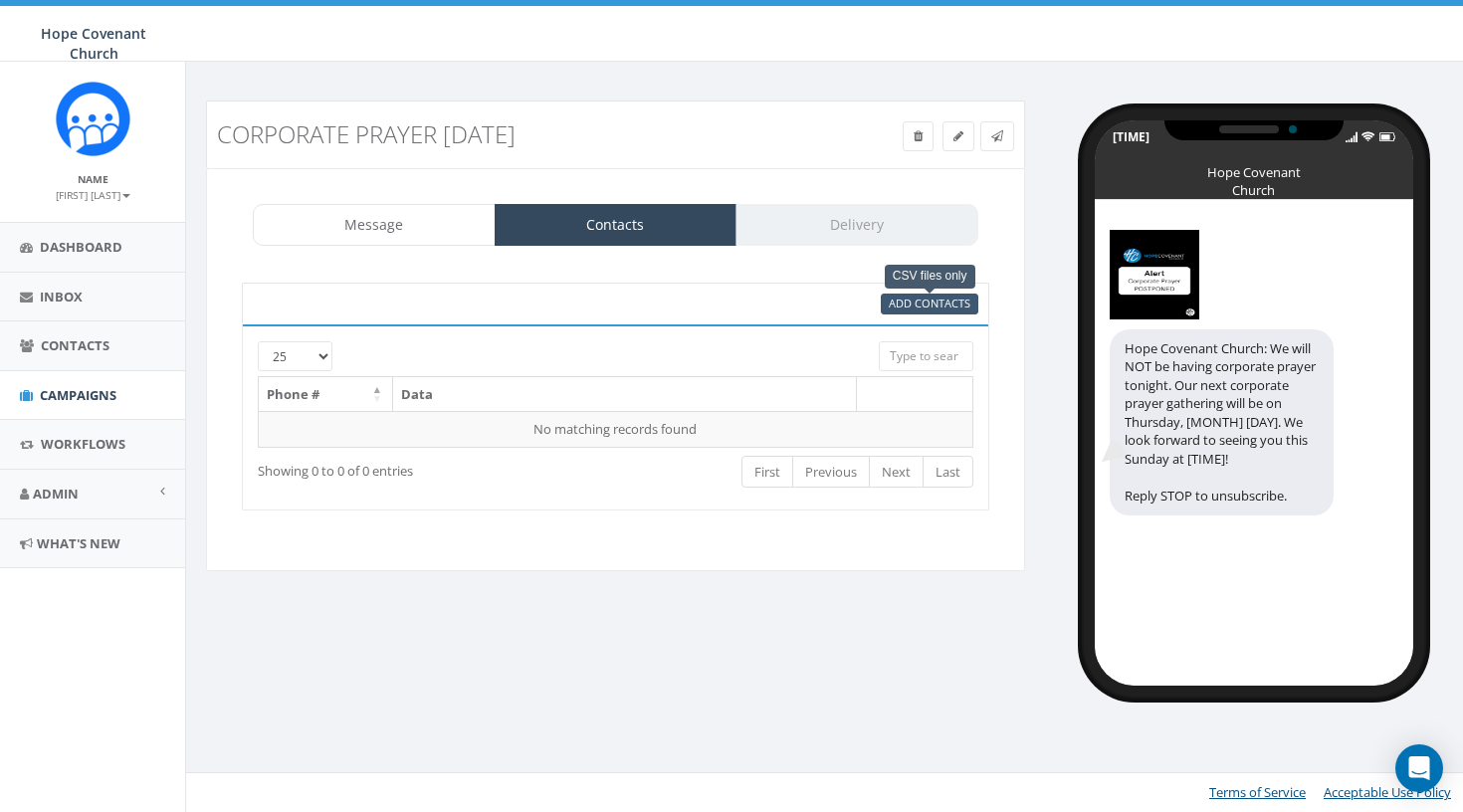 click on "Add Contacts" at bounding box center [930, 303] 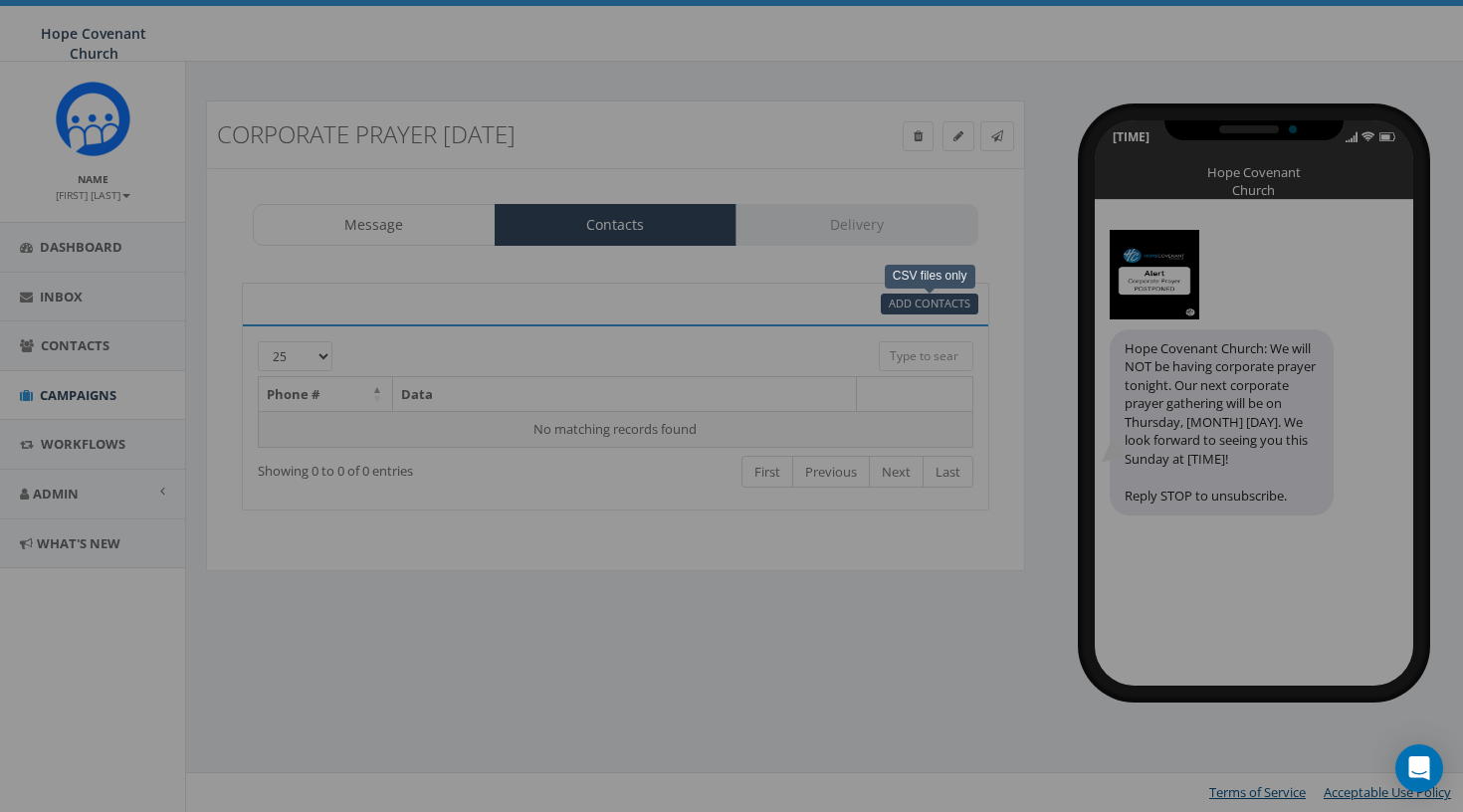 select 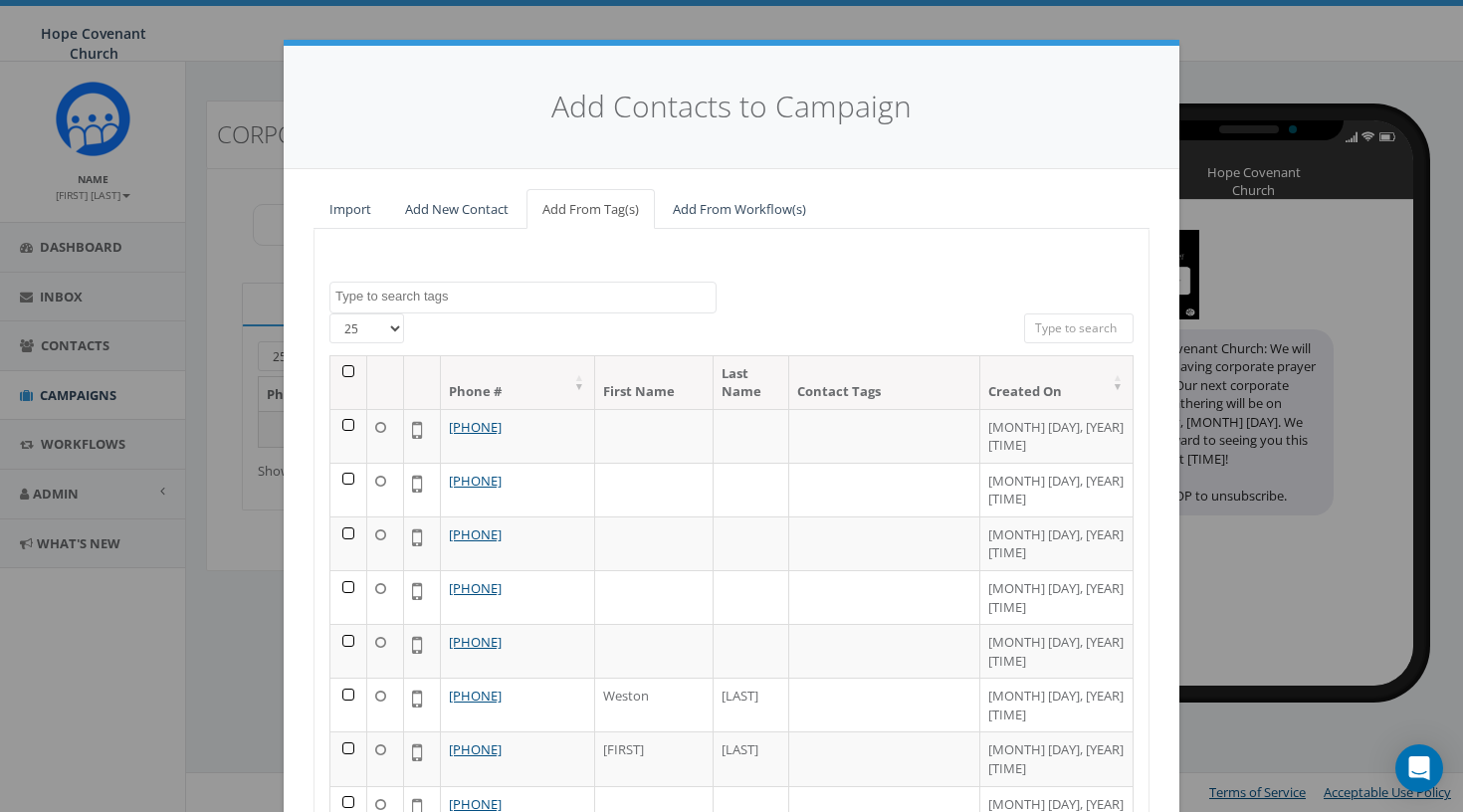 click at bounding box center (348, 382) 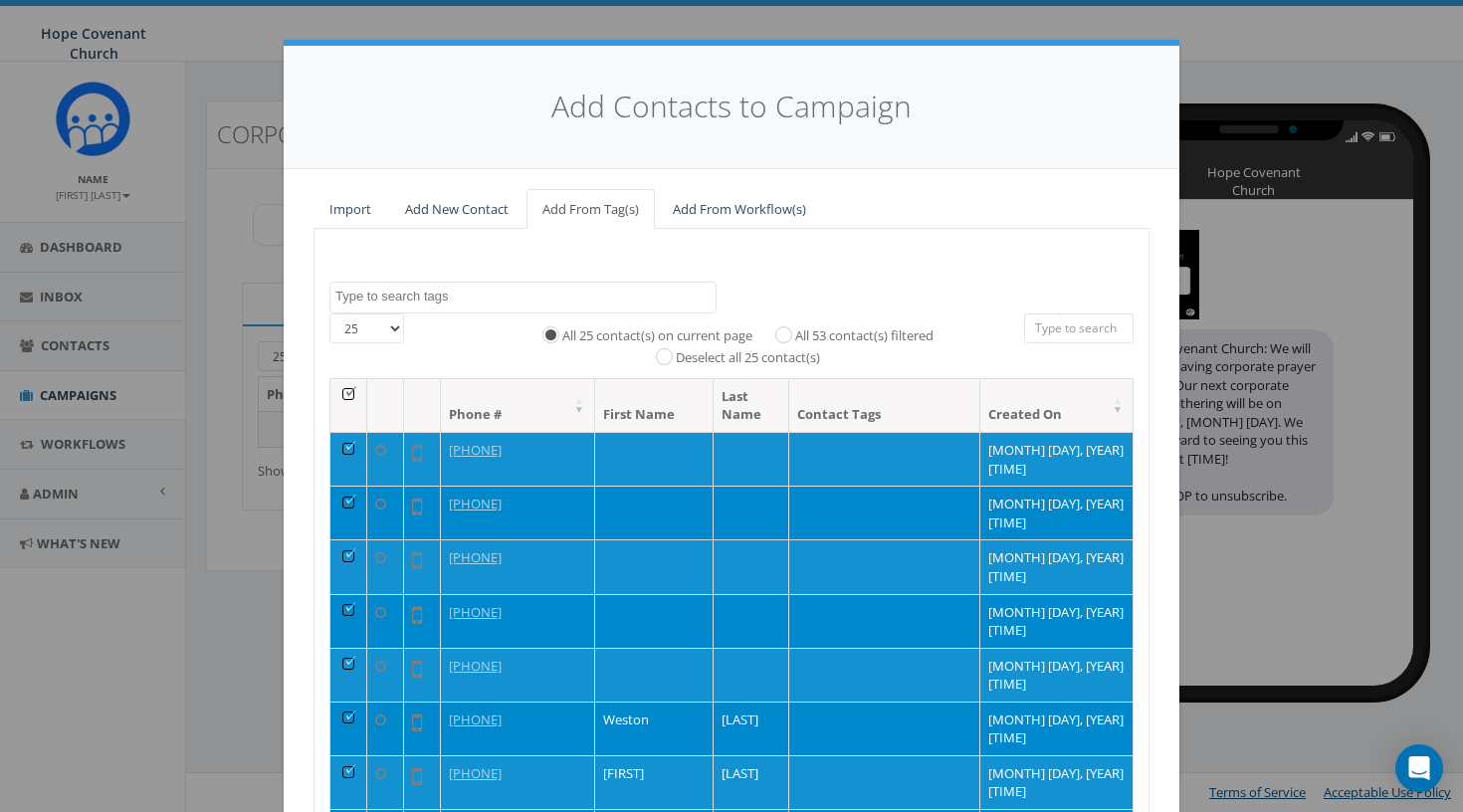 click on "All 53 contact(s) filtered" at bounding box center (864, 336) 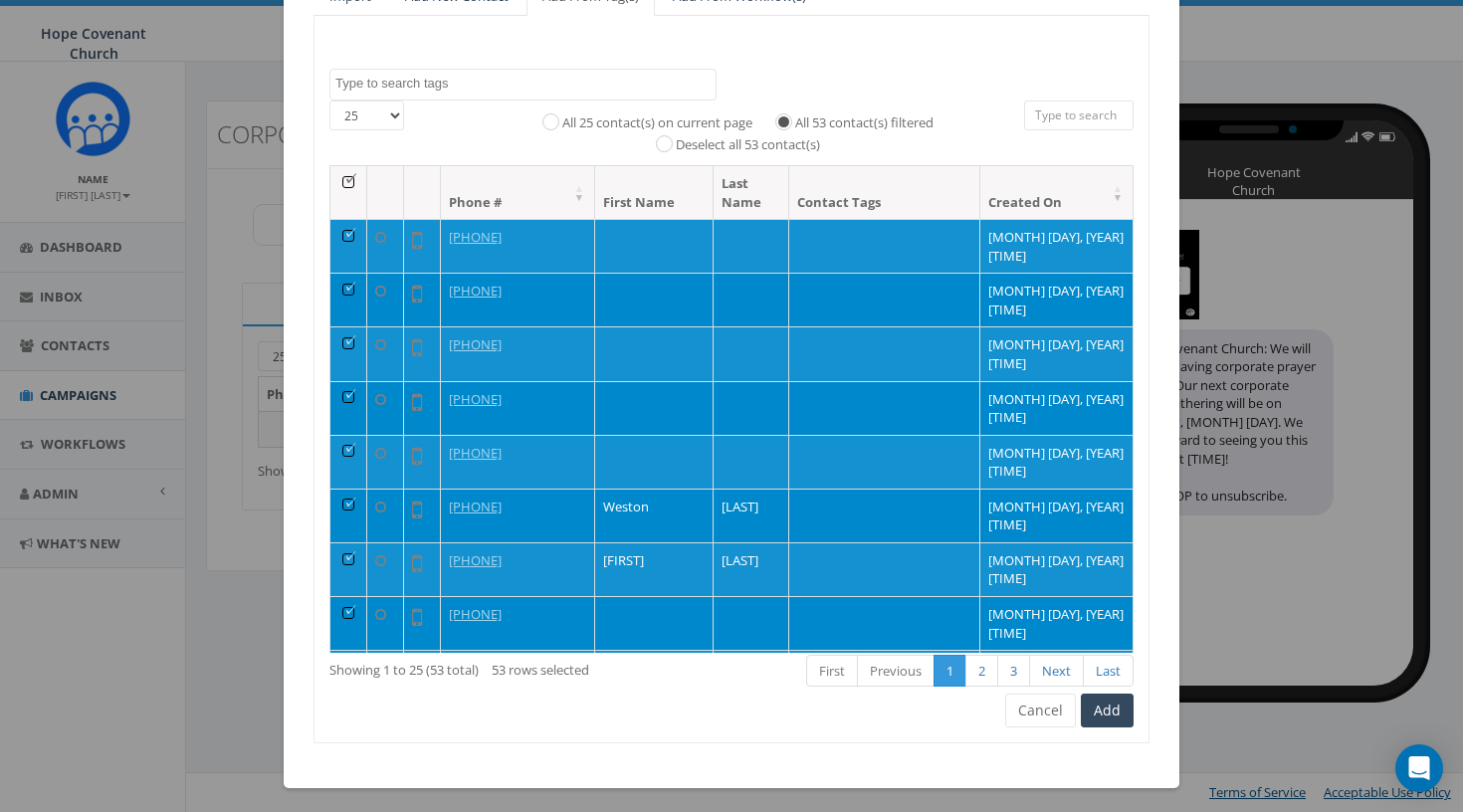 scroll, scrollTop: 212, scrollLeft: 0, axis: vertical 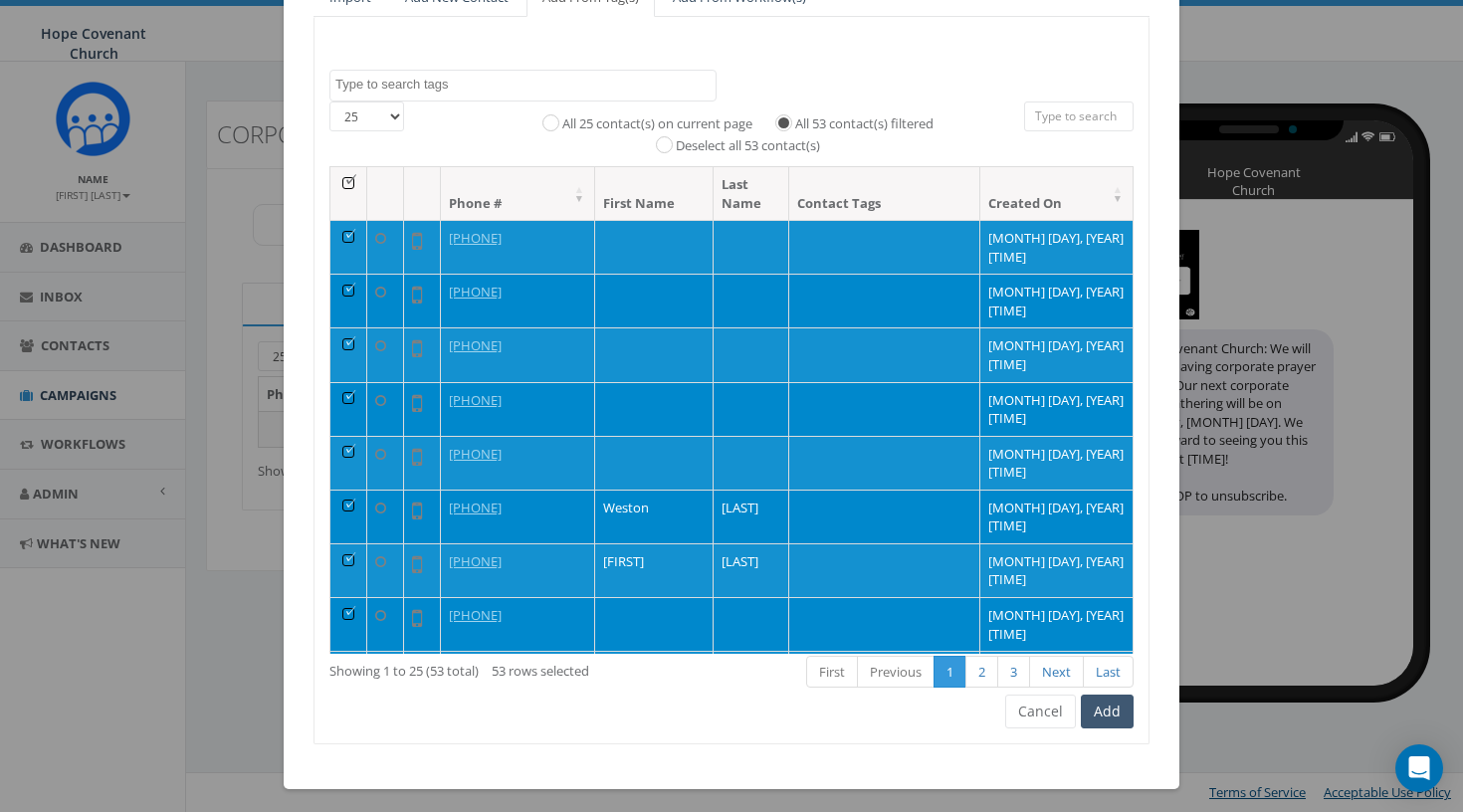 click on "Add" at bounding box center [1107, 711] 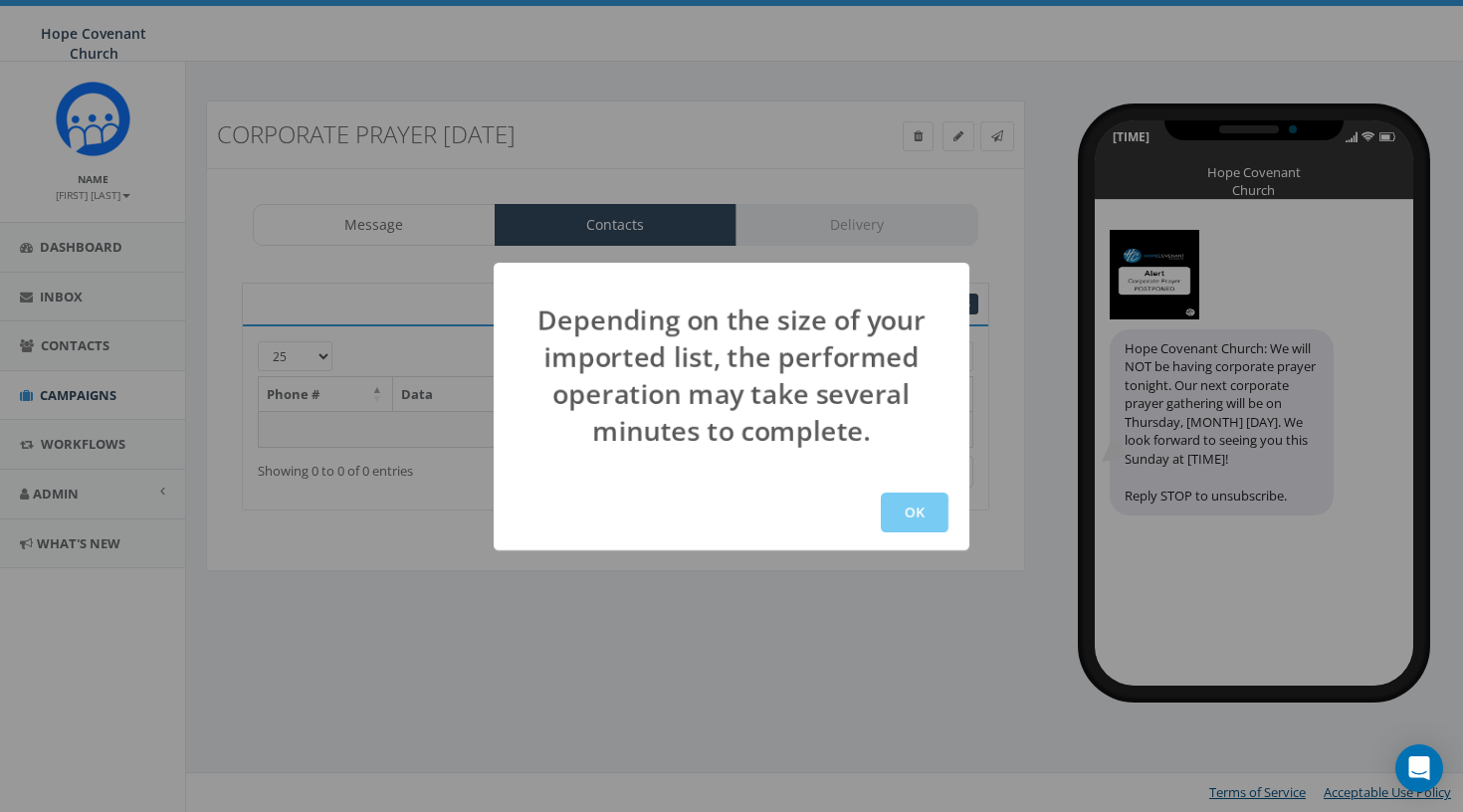 click on "OK" at bounding box center [915, 512] 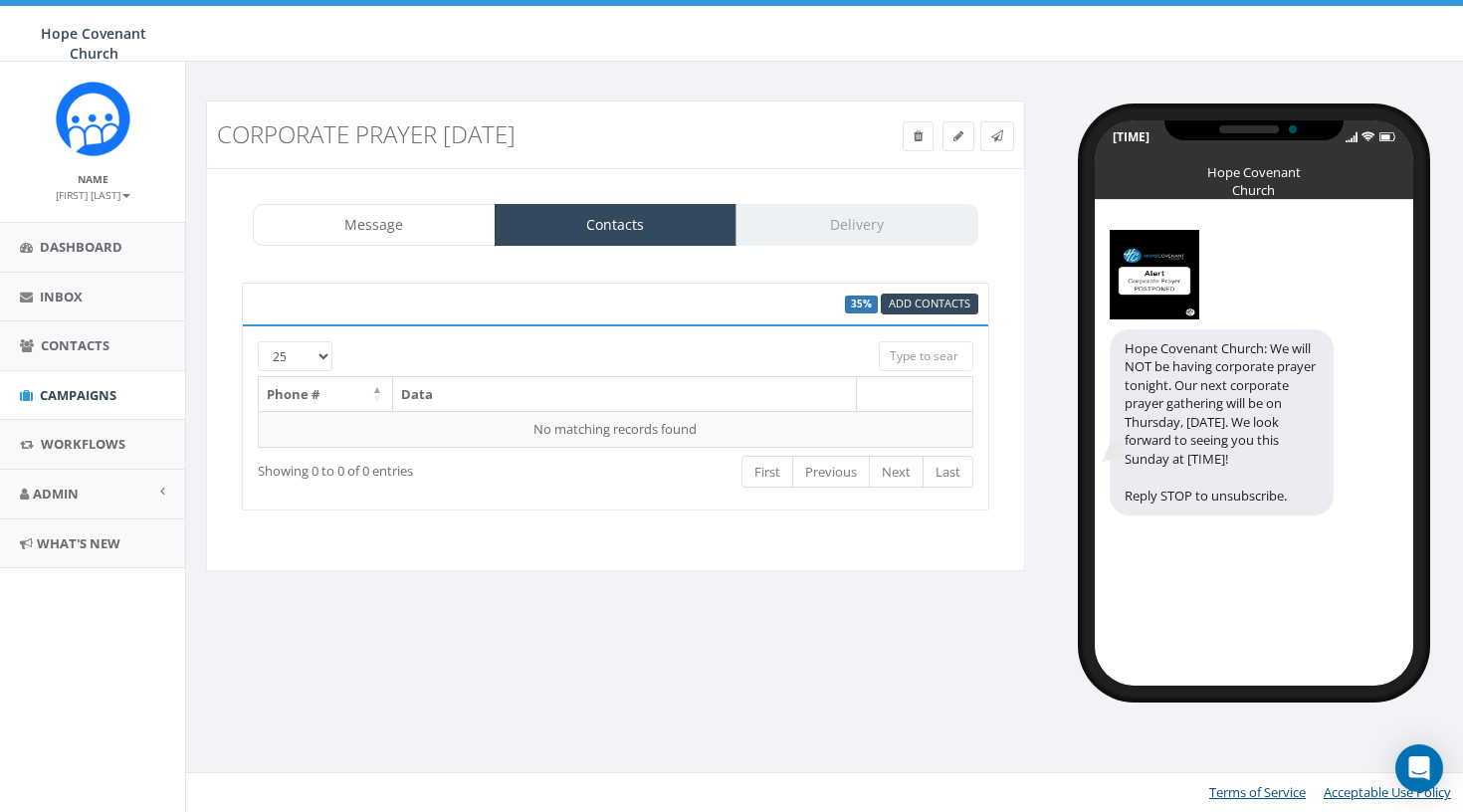 scroll, scrollTop: 0, scrollLeft: 0, axis: both 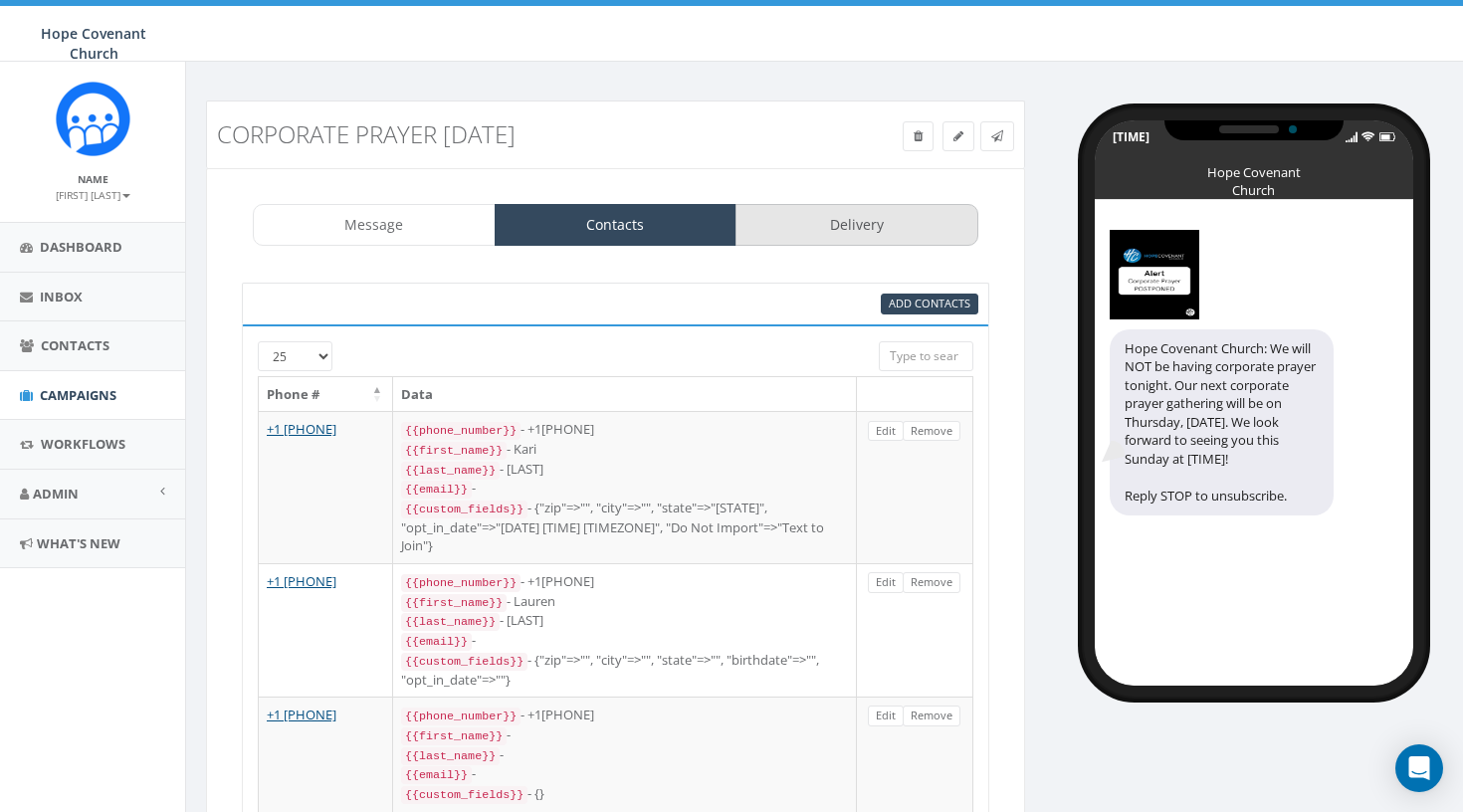 click on "Delivery" at bounding box center [857, 225] 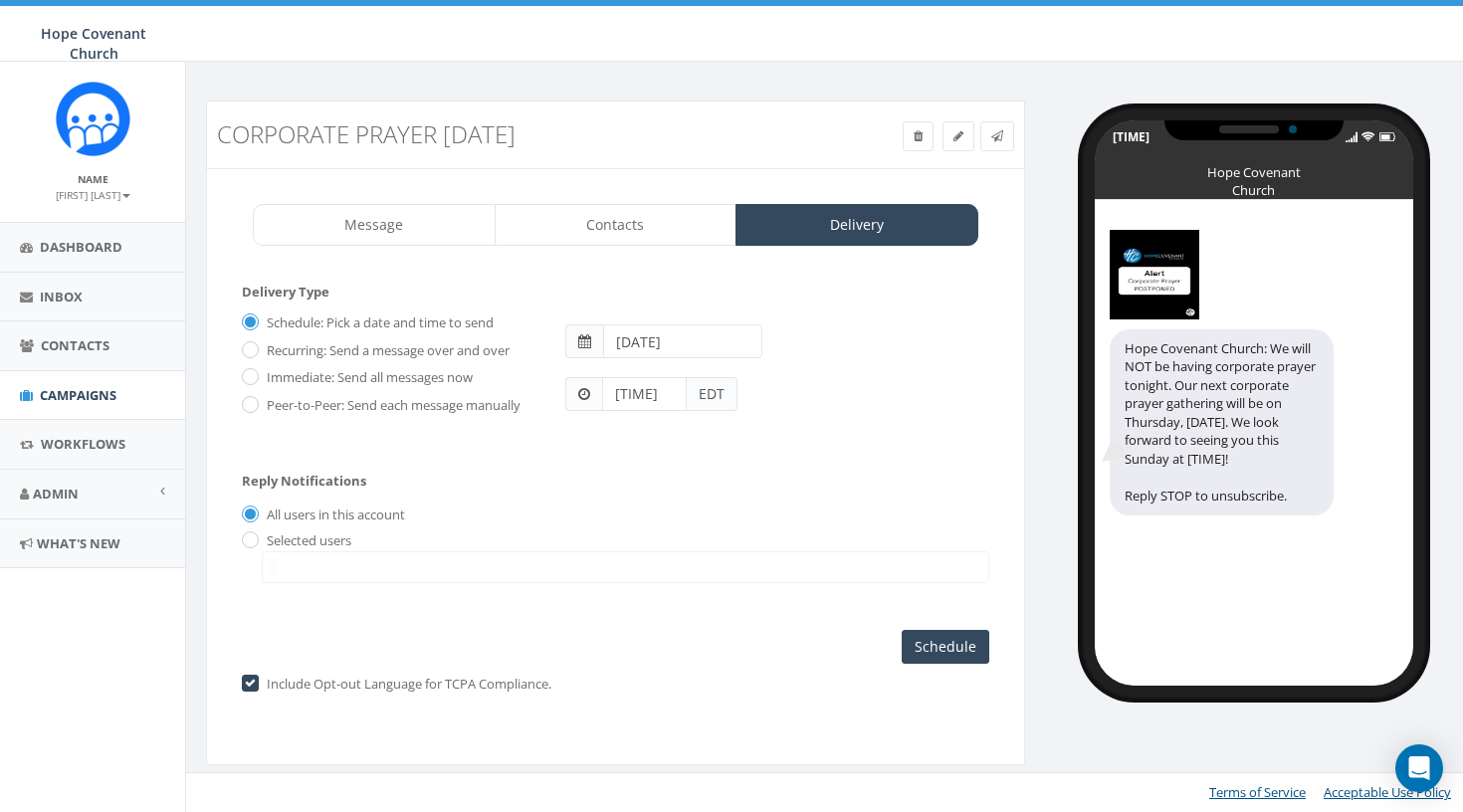 click on "[DATE]" at bounding box center (683, 341) 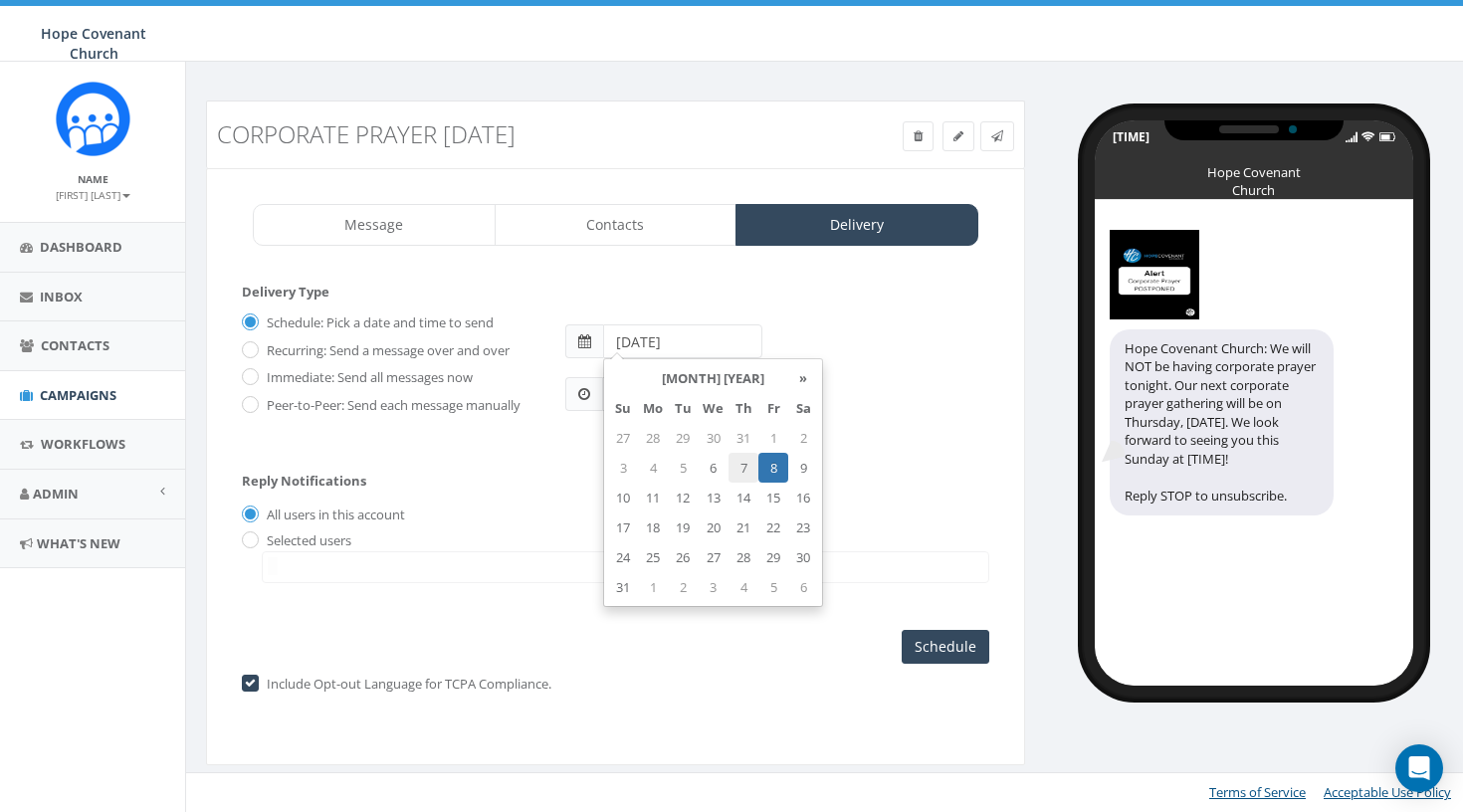 click on "7" at bounding box center (743, 468) 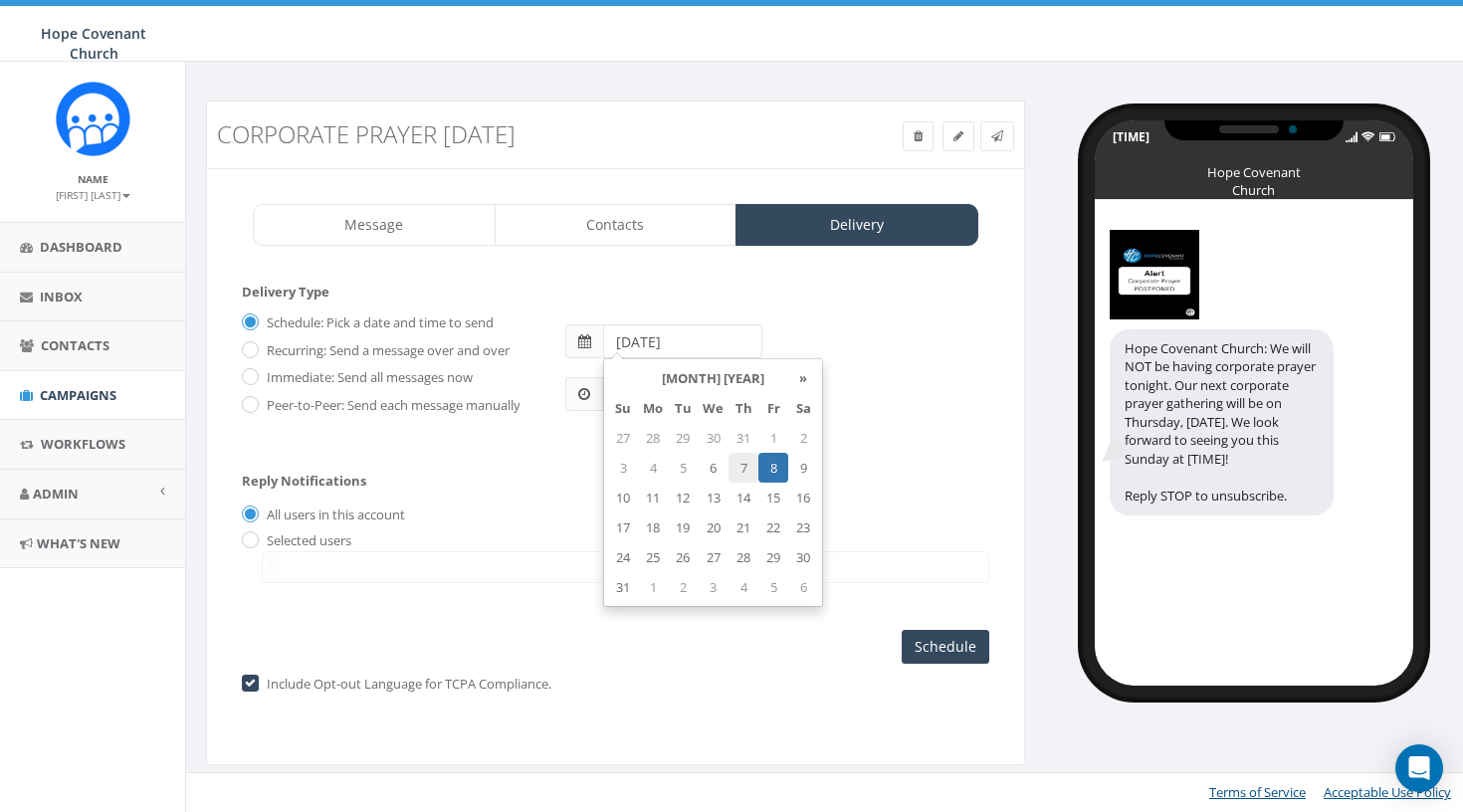 type on "2025-08-07" 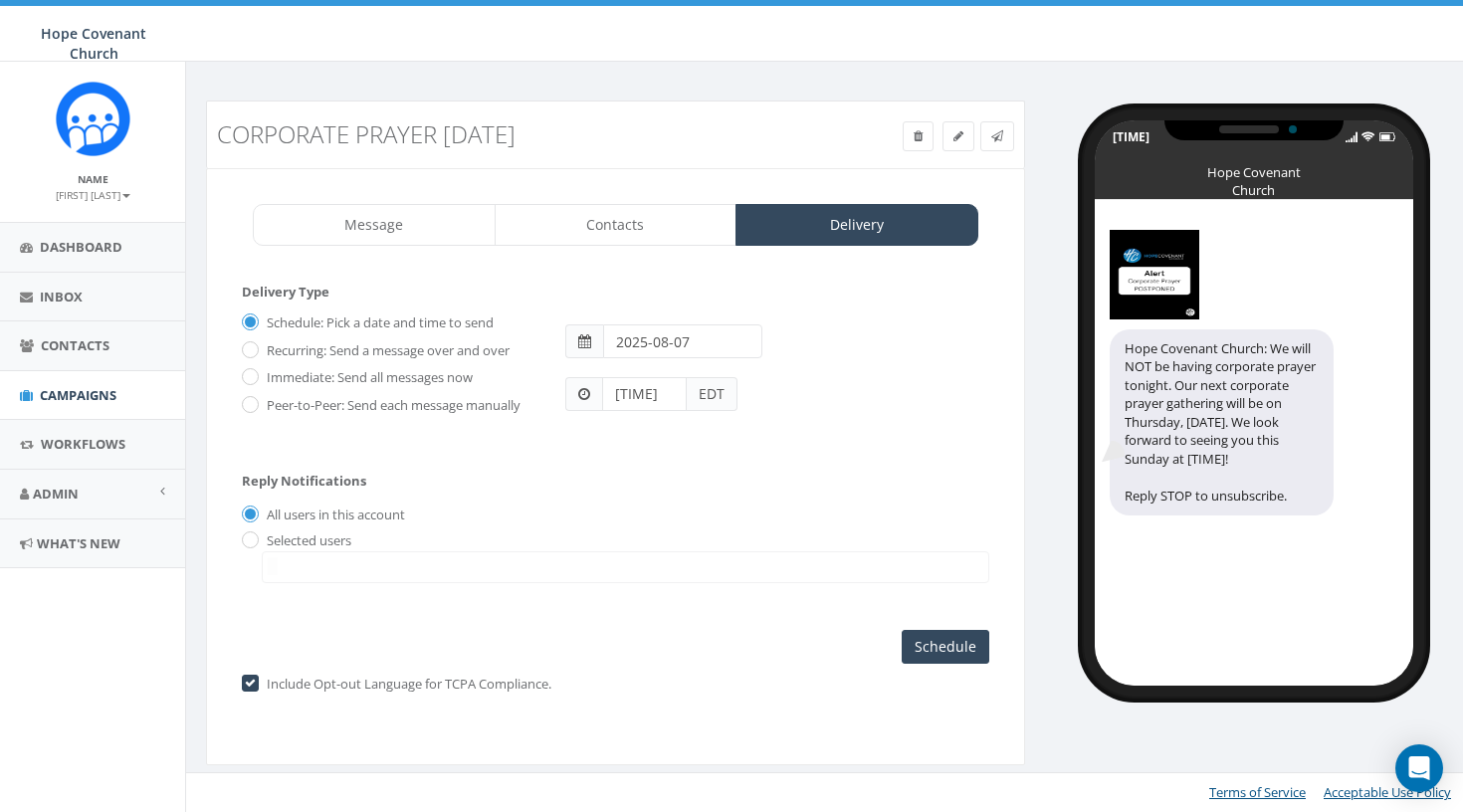 click on "Schedule: Pick a date and time to send Recurring: Send a message over and over Immediate: Send all messages now Peer-to-Peer: Send each message manually S M T W T F S [DATE] [TIME] [TIMEZONE]" at bounding box center [615, 371] 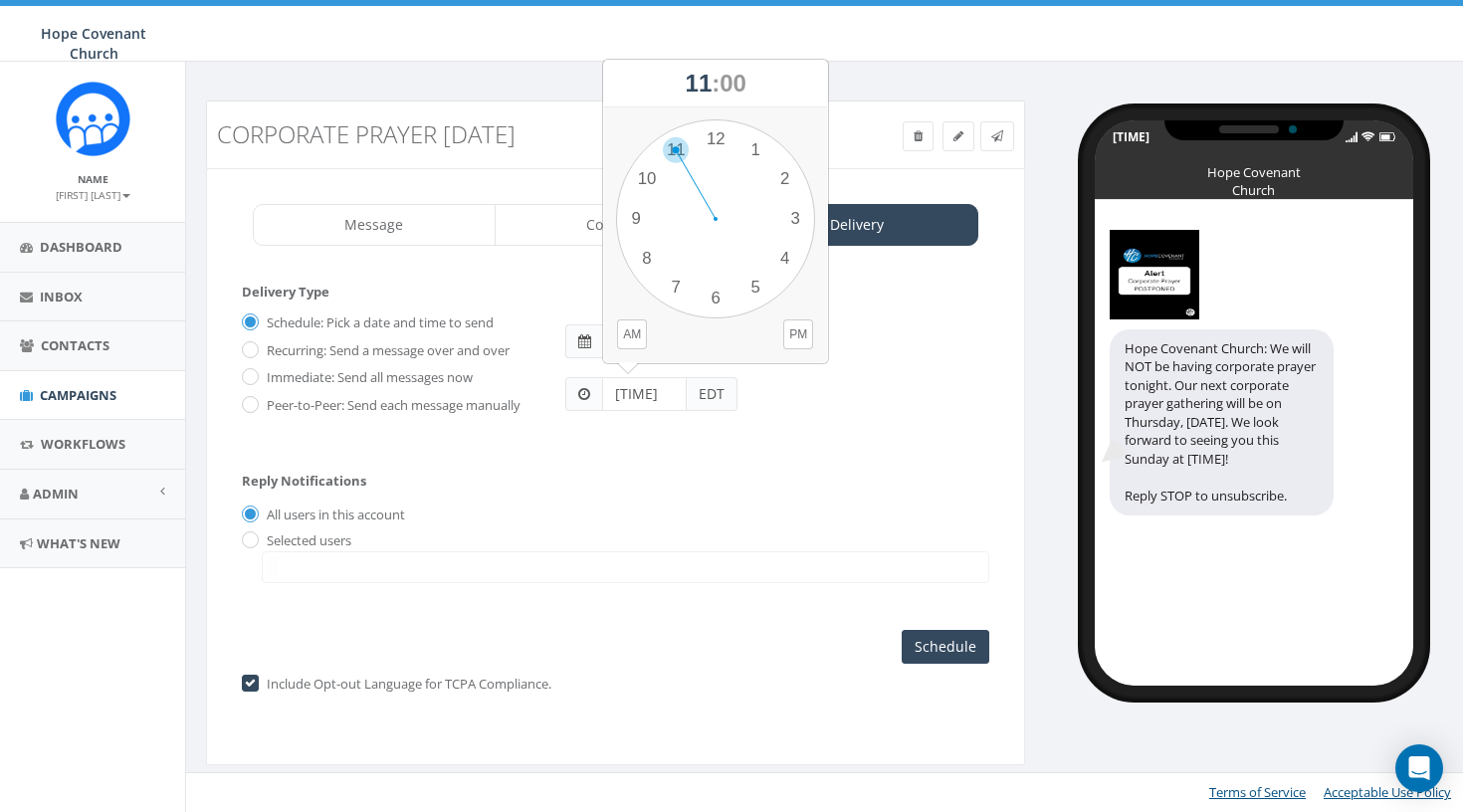 click on "1 2 3 4 5 6 7 8 9 10 11 12 00 05 10 15 20 25 30 35 40 45 50 55" at bounding box center [716, 219] 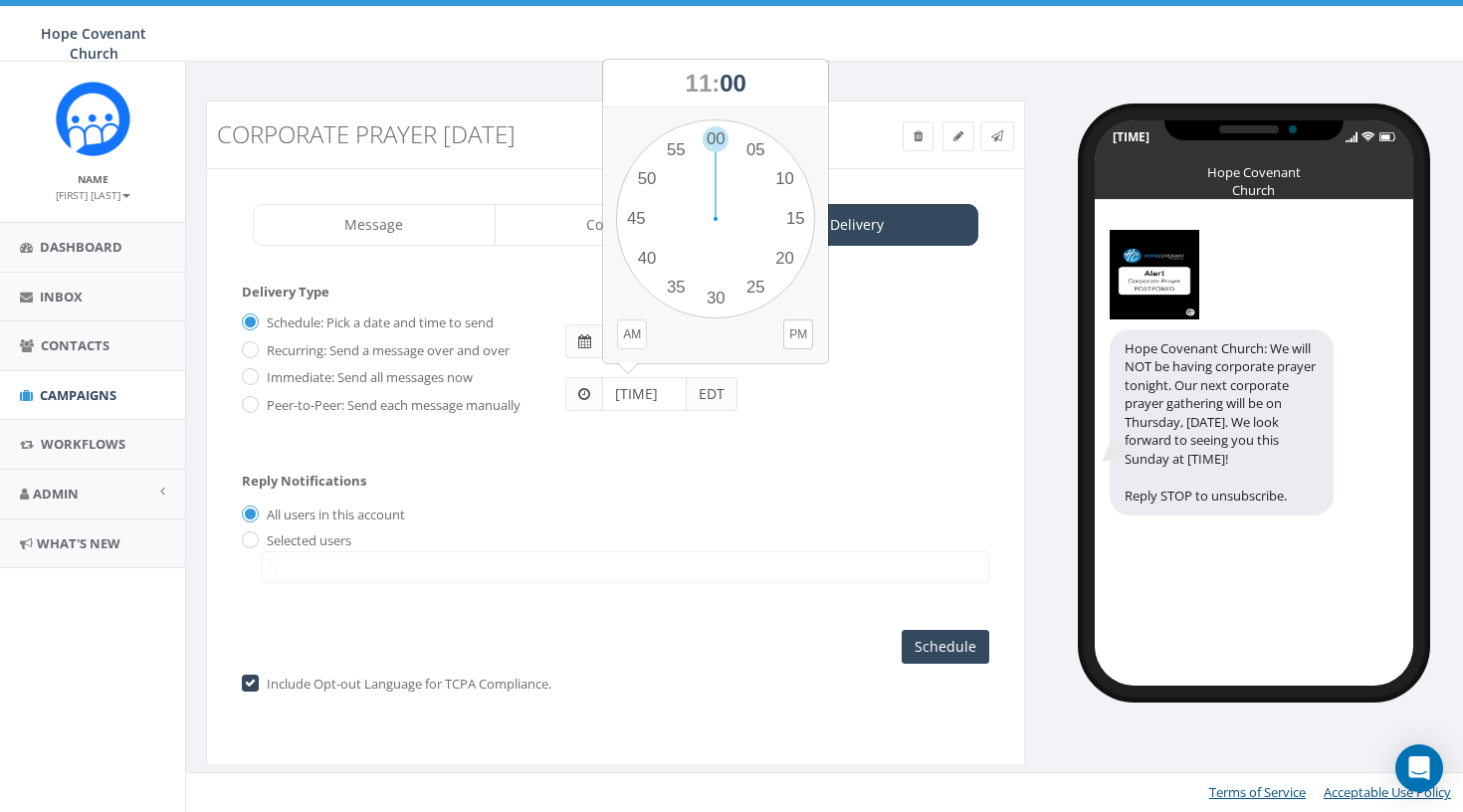 click on "AM" at bounding box center (632, 334) 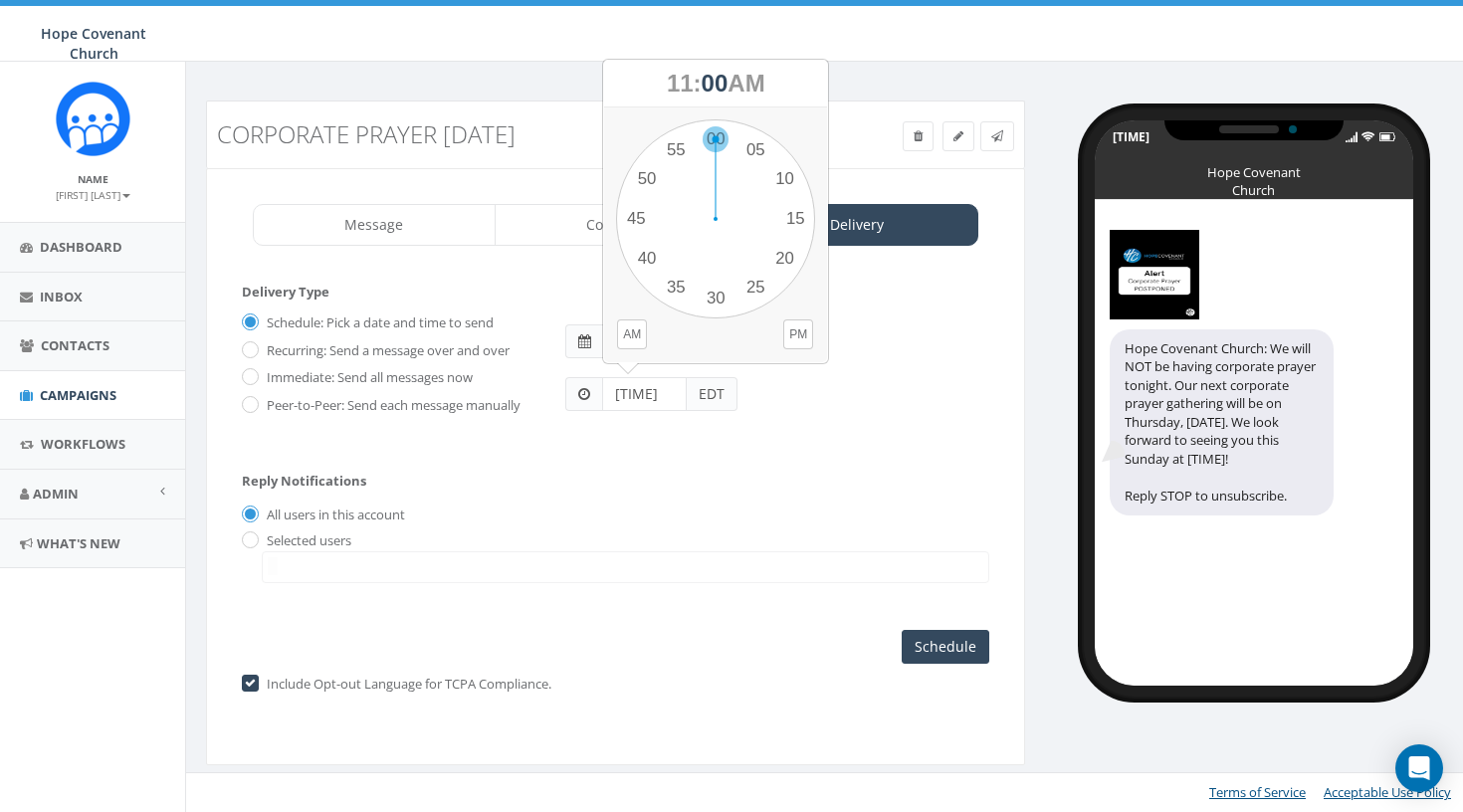 click on "1 2 3 4 5 6 7 8 9 10 11 12 00 05 10 15 20 25 30 35 40 45 50 55" at bounding box center (716, 219) 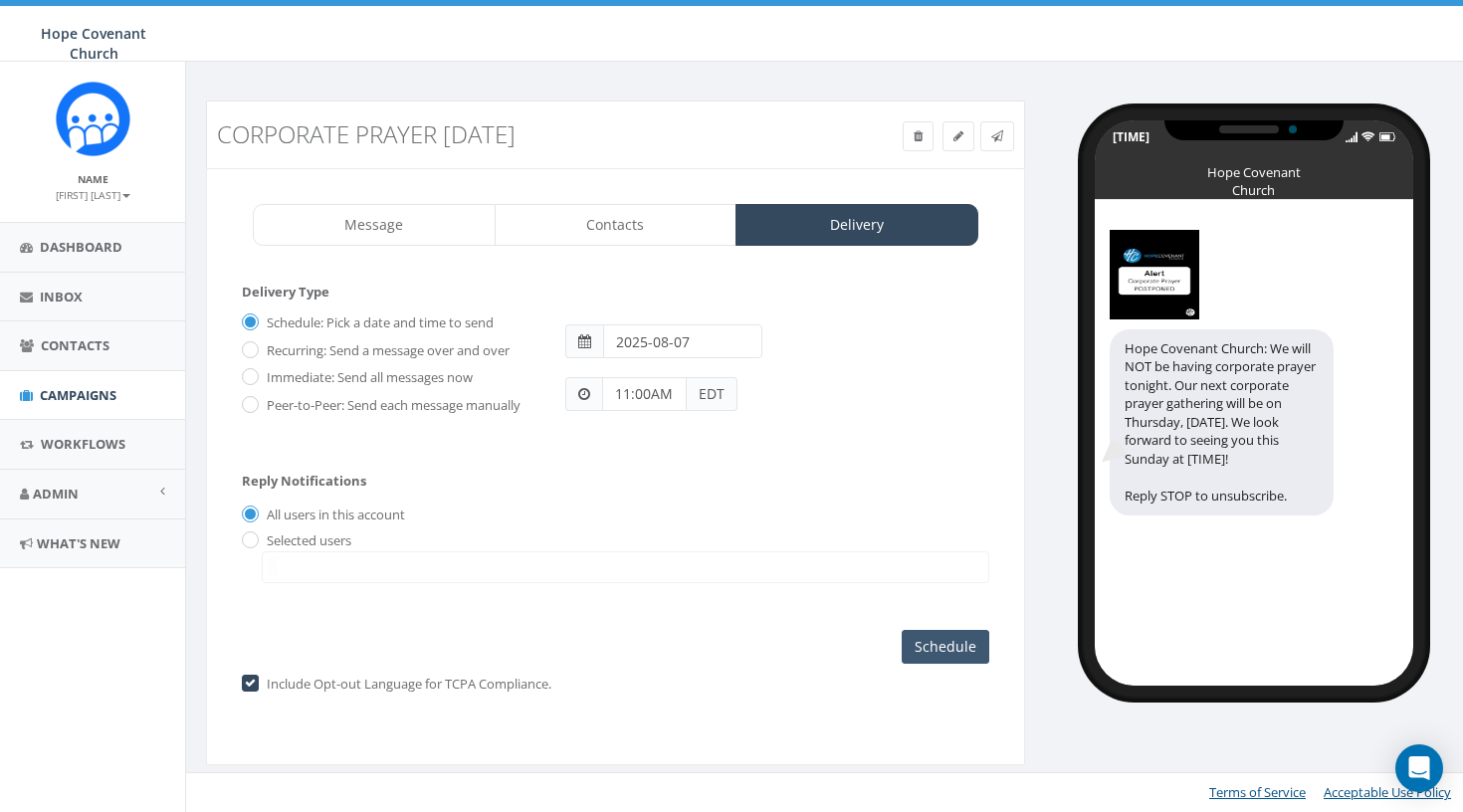 click on "Schedule" at bounding box center [945, 647] 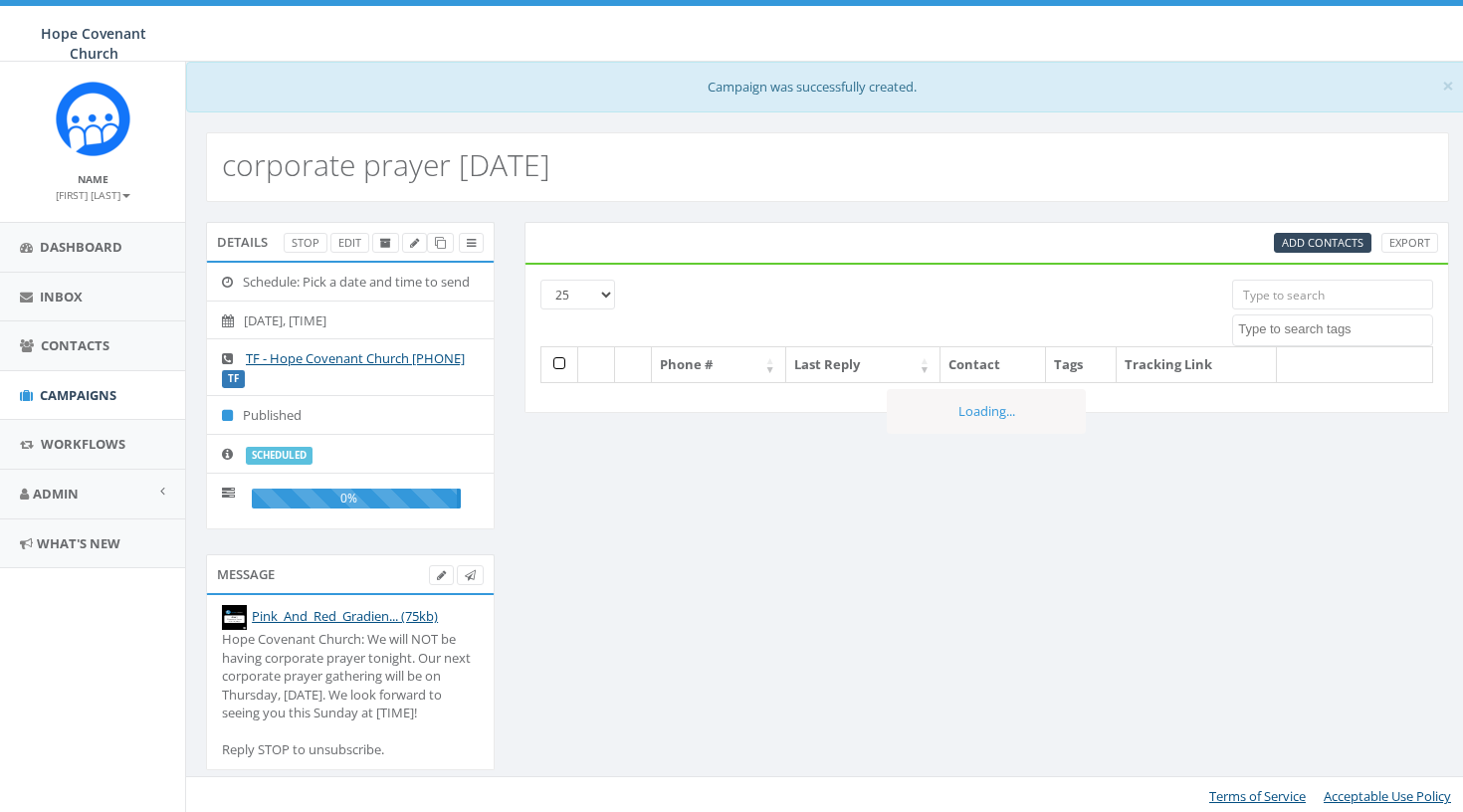 select 